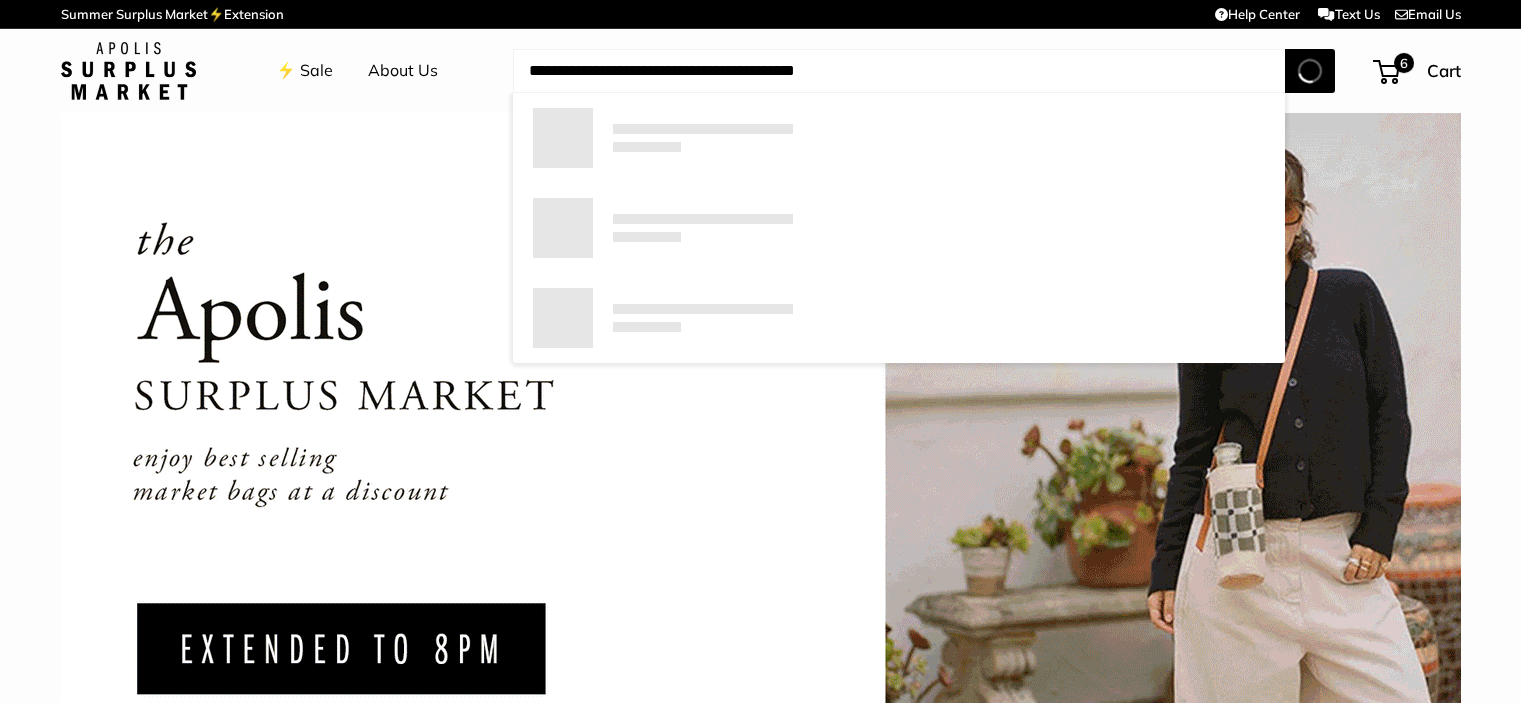 scroll, scrollTop: 0, scrollLeft: 0, axis: both 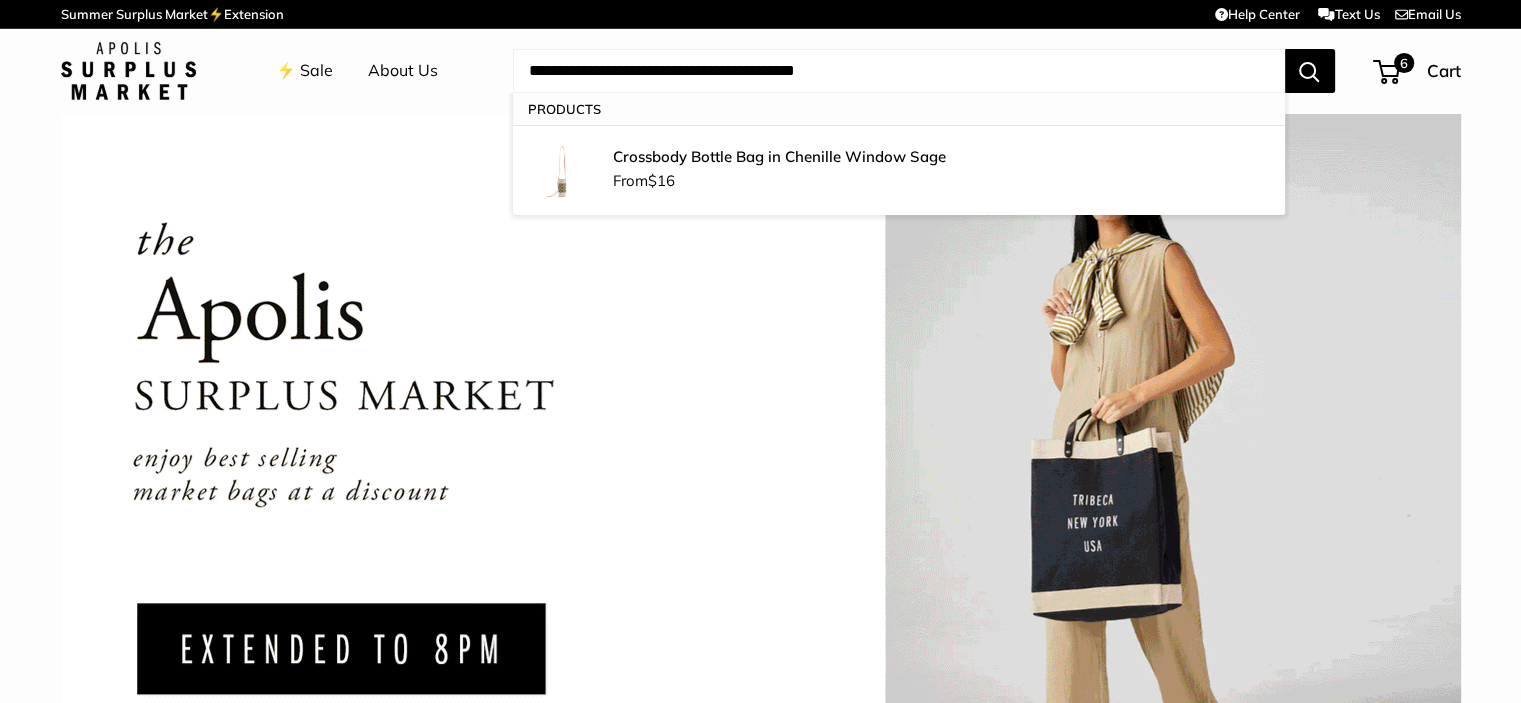type on "**********" 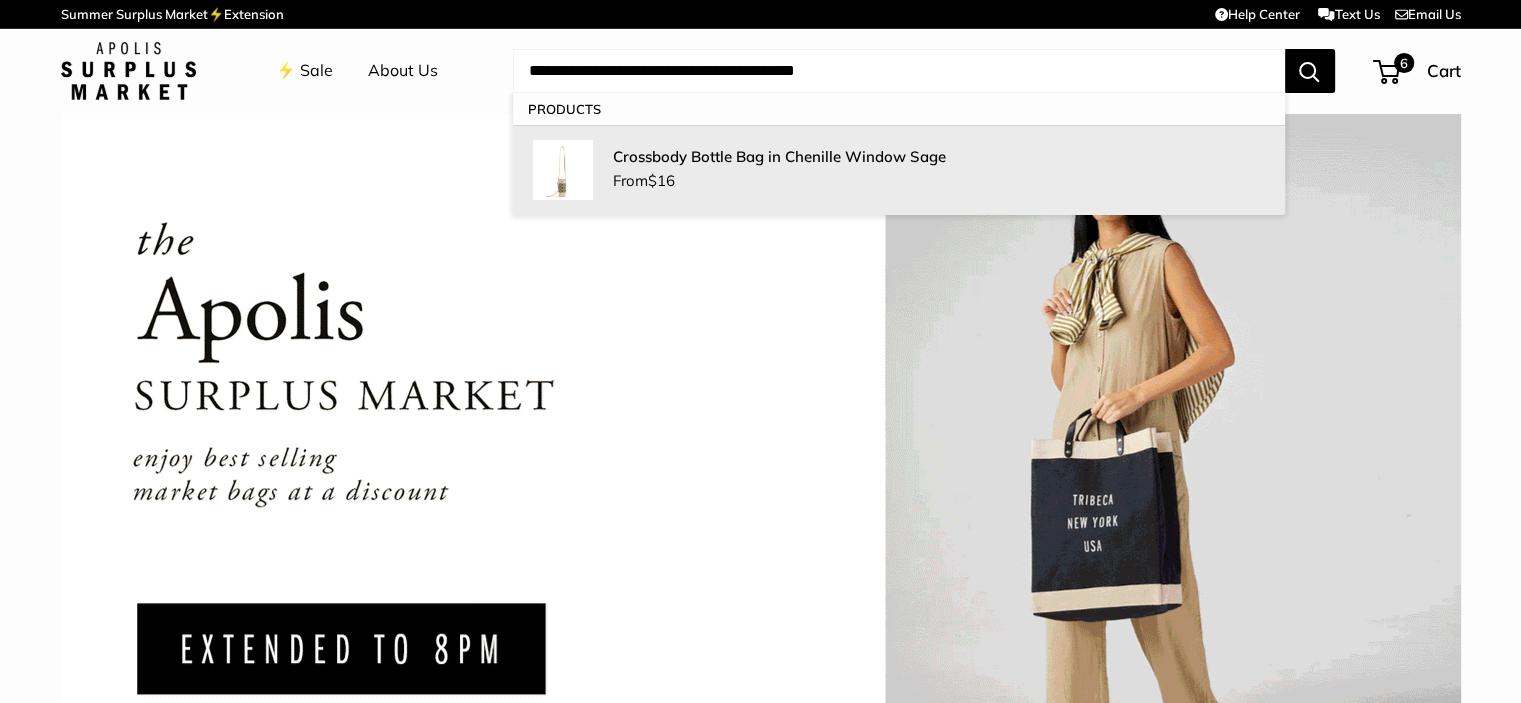 click on "Crossbody Bottle Bag in Chenille Window Sage
From  $16" at bounding box center [939, 170] 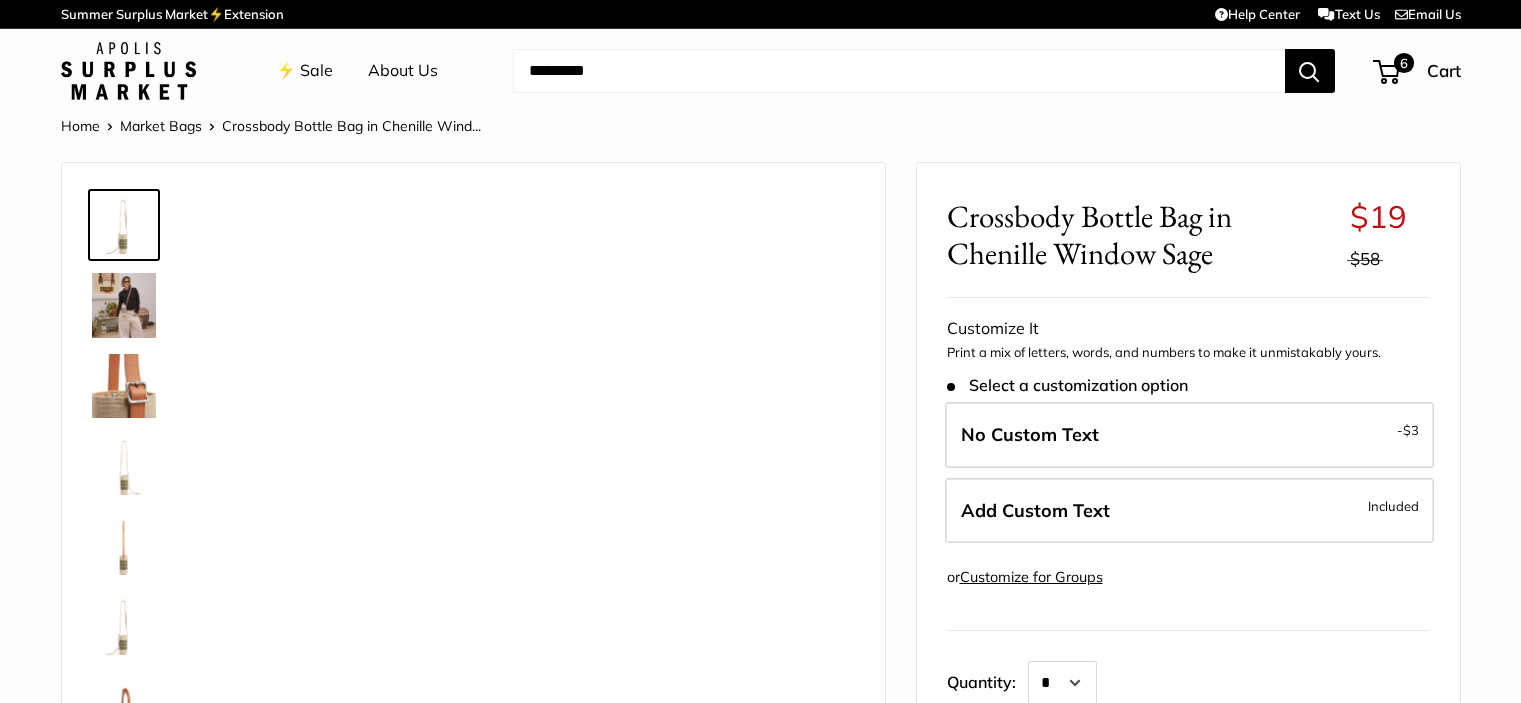 scroll, scrollTop: 0, scrollLeft: 0, axis: both 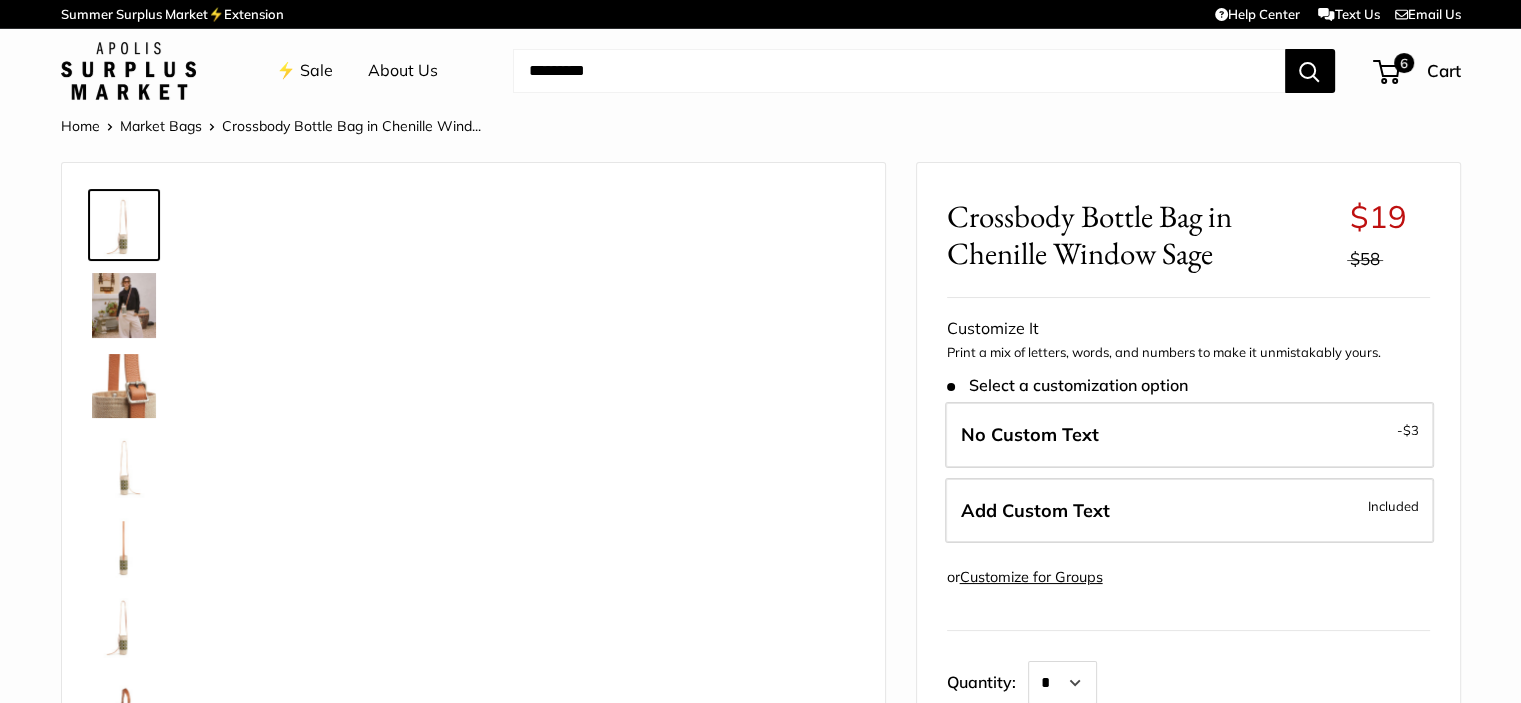 click on "Add Custom Text" at bounding box center (1035, 510) 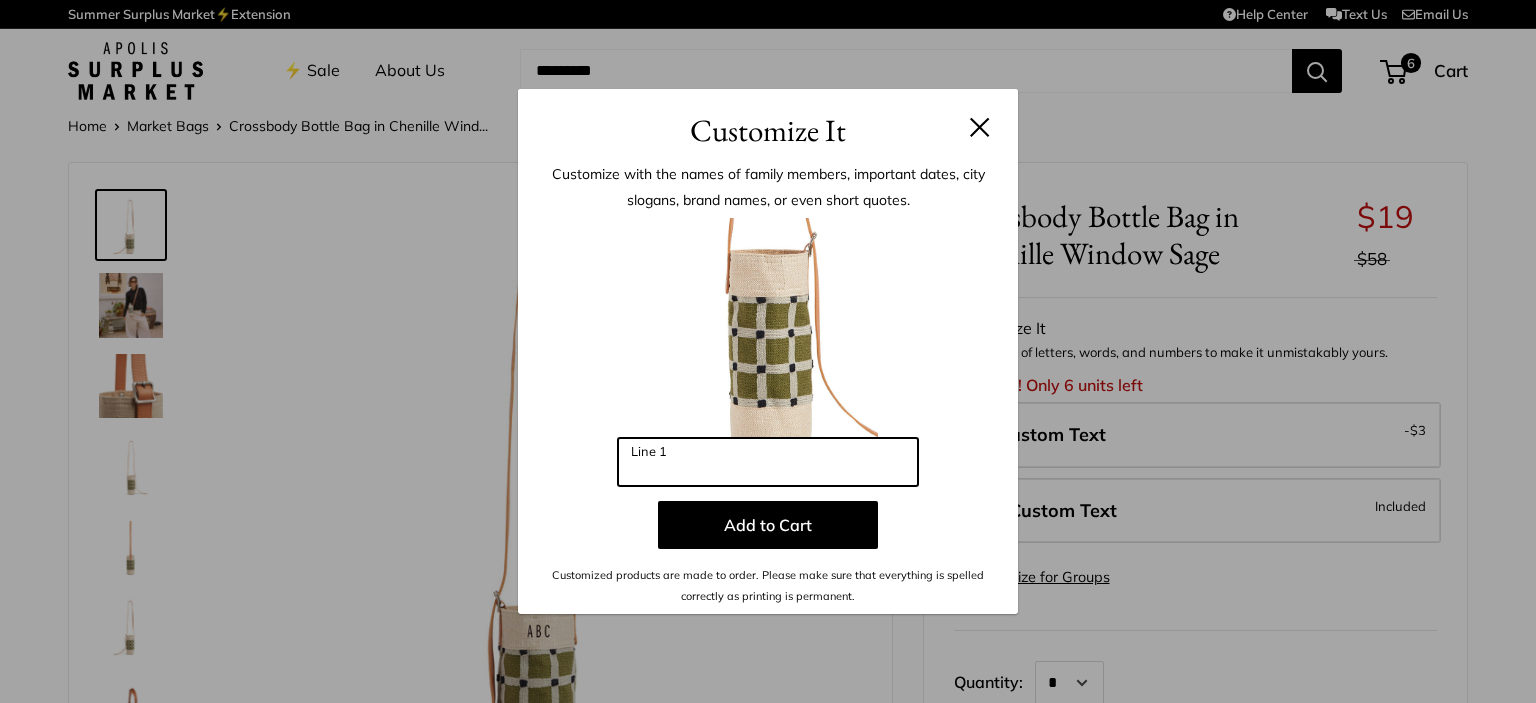 click on "Line 1" at bounding box center (768, 462) 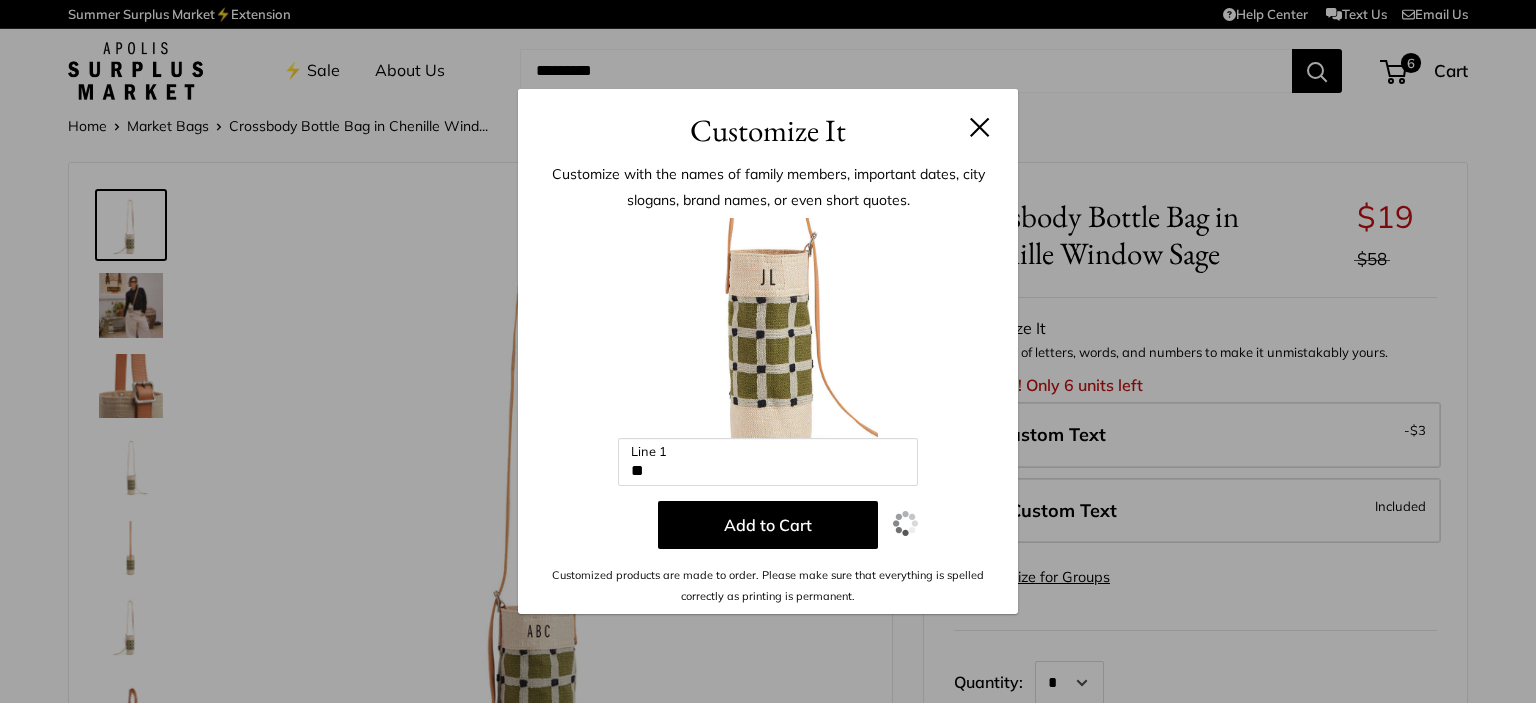 click on "Add to Cart" at bounding box center (768, 525) 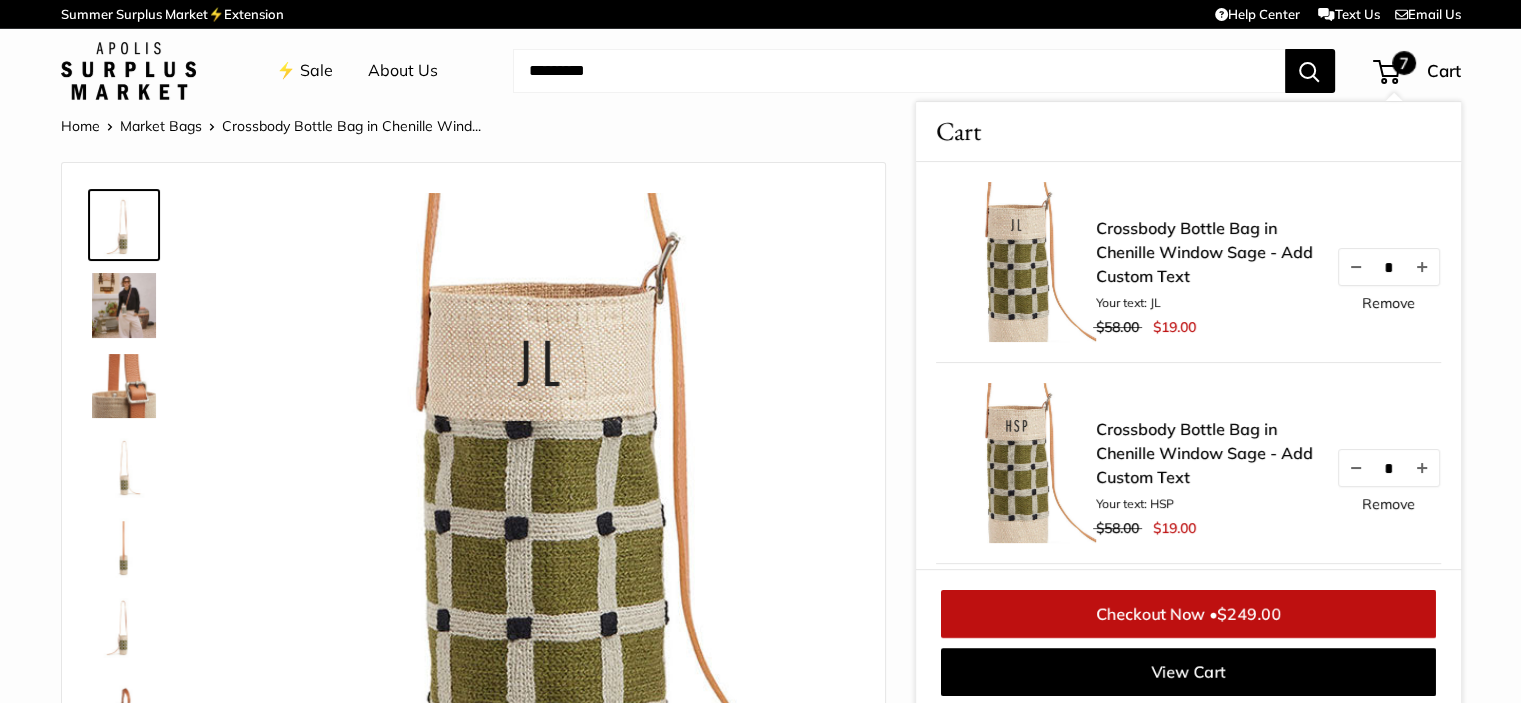 click on "Remove" at bounding box center [1388, 303] 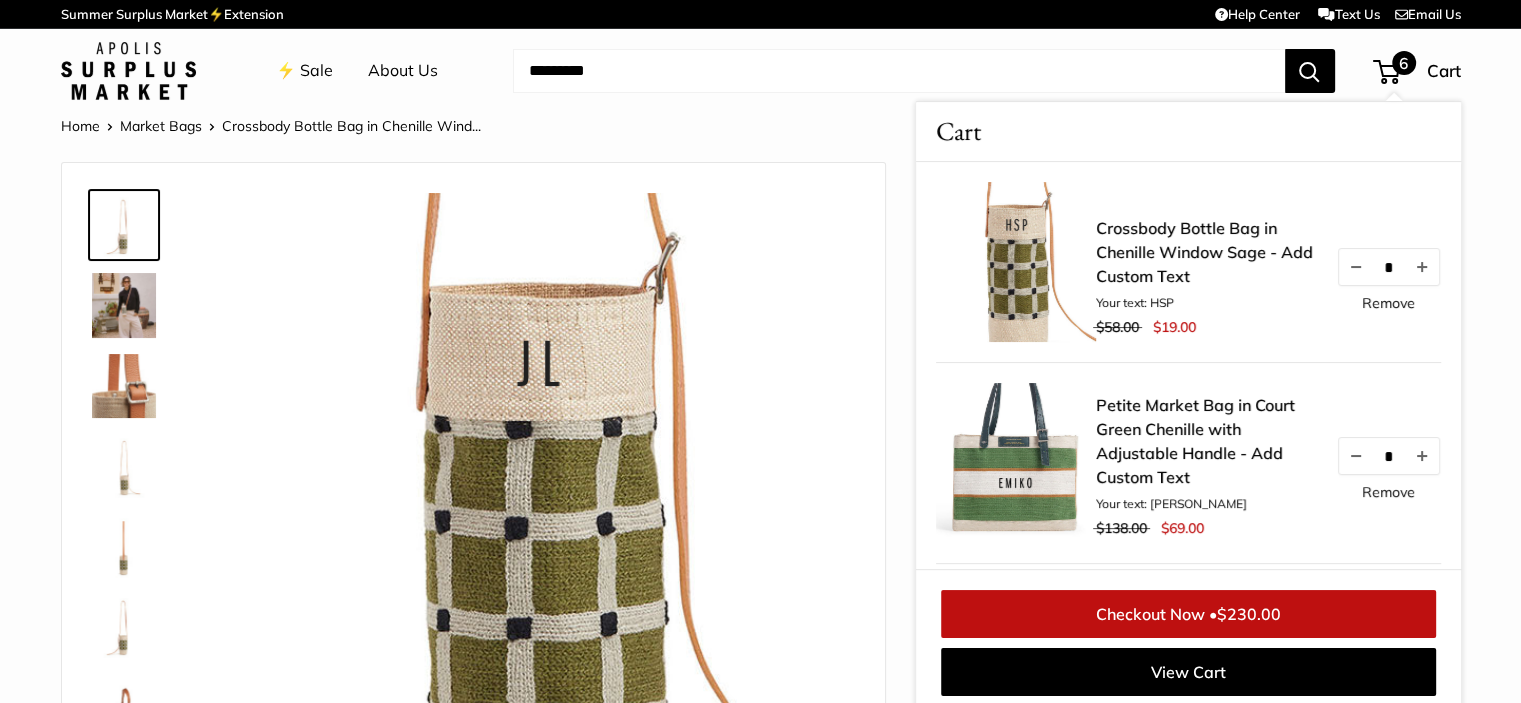 click on "Remove" at bounding box center (1388, 303) 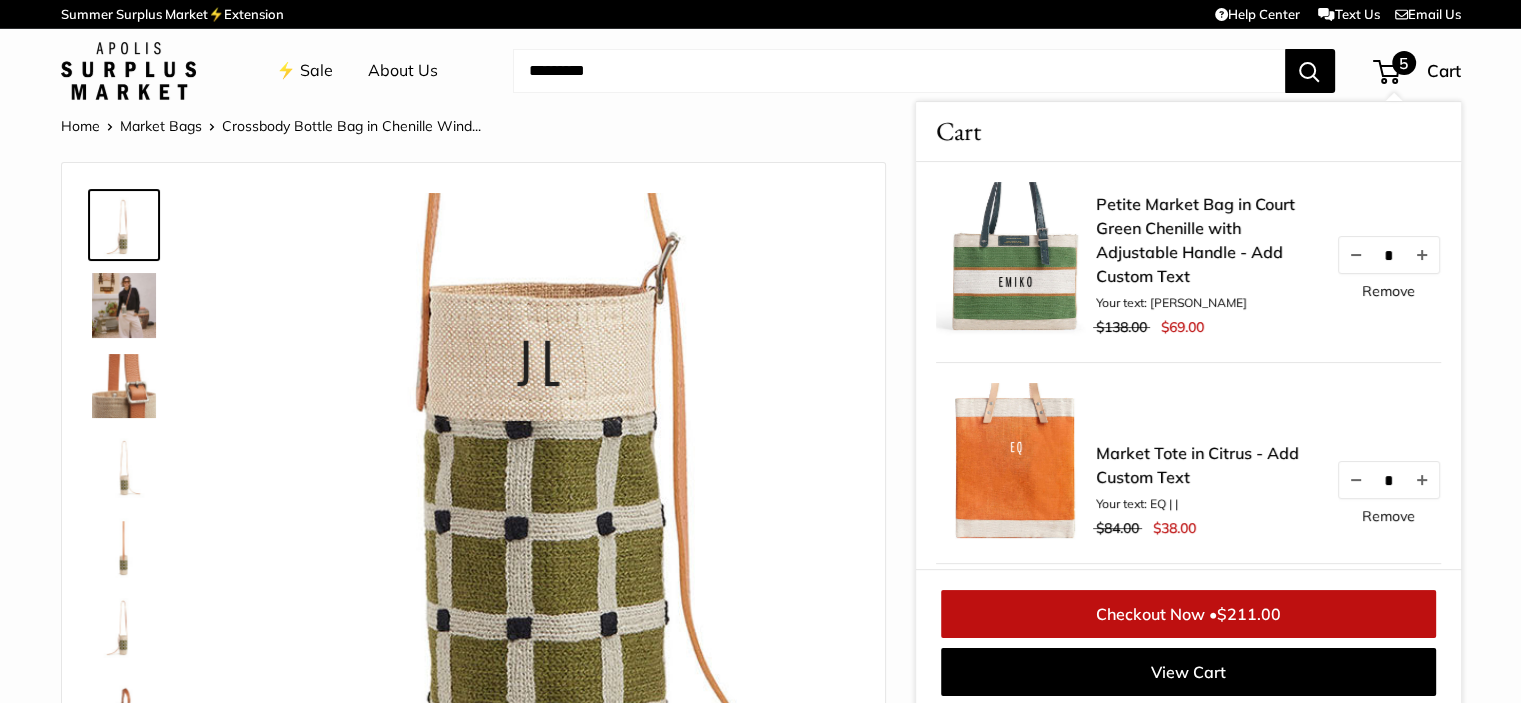 click on "Remove" at bounding box center [1388, 291] 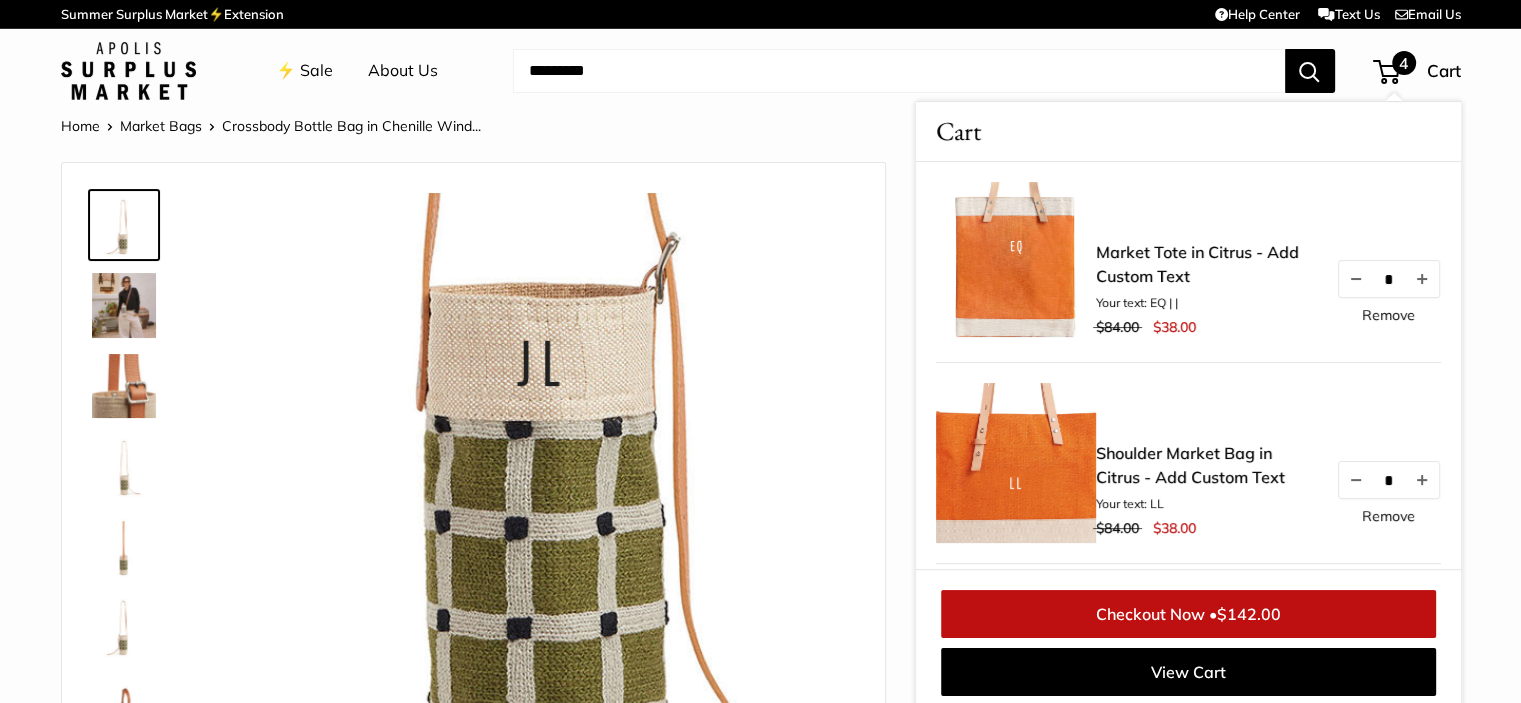 click on "Remove" at bounding box center [1388, 315] 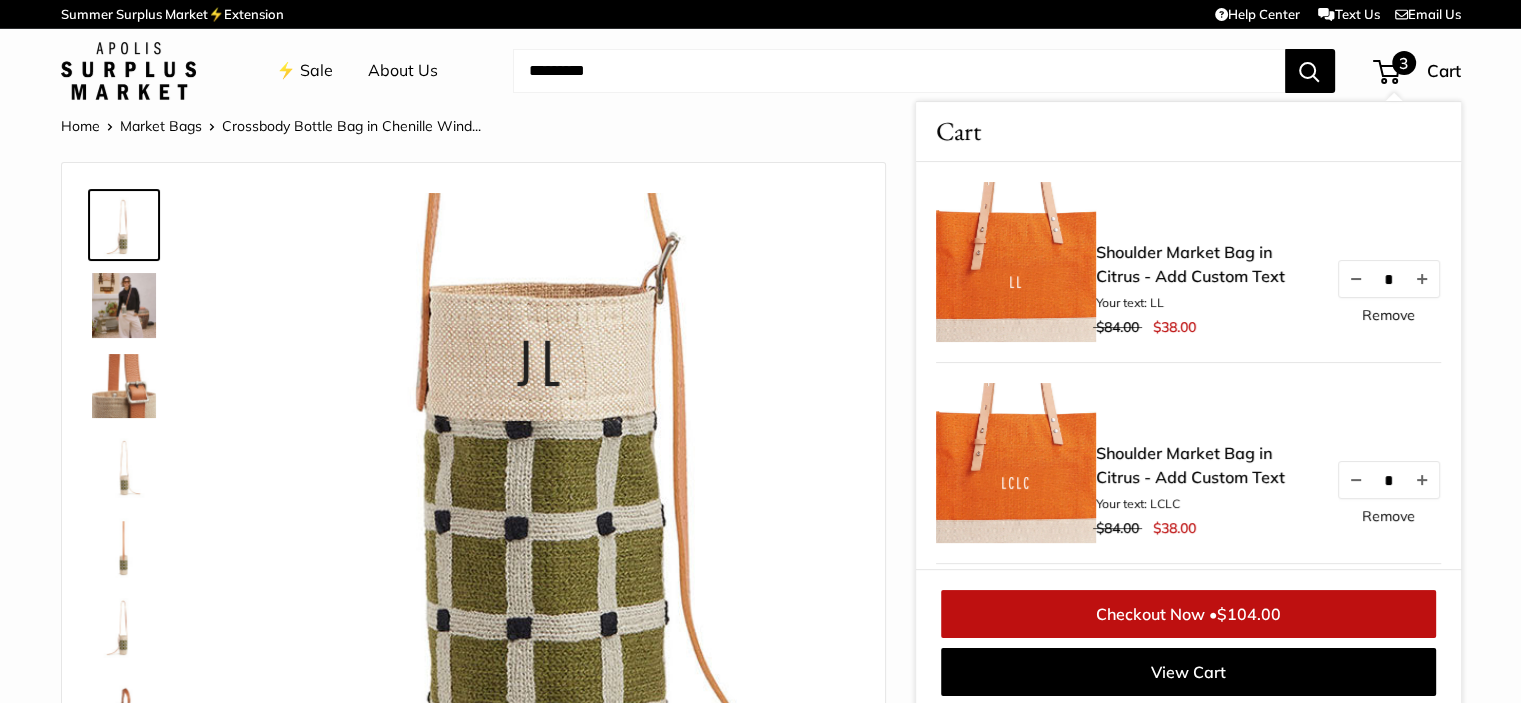 click on "Remove" at bounding box center (1388, 315) 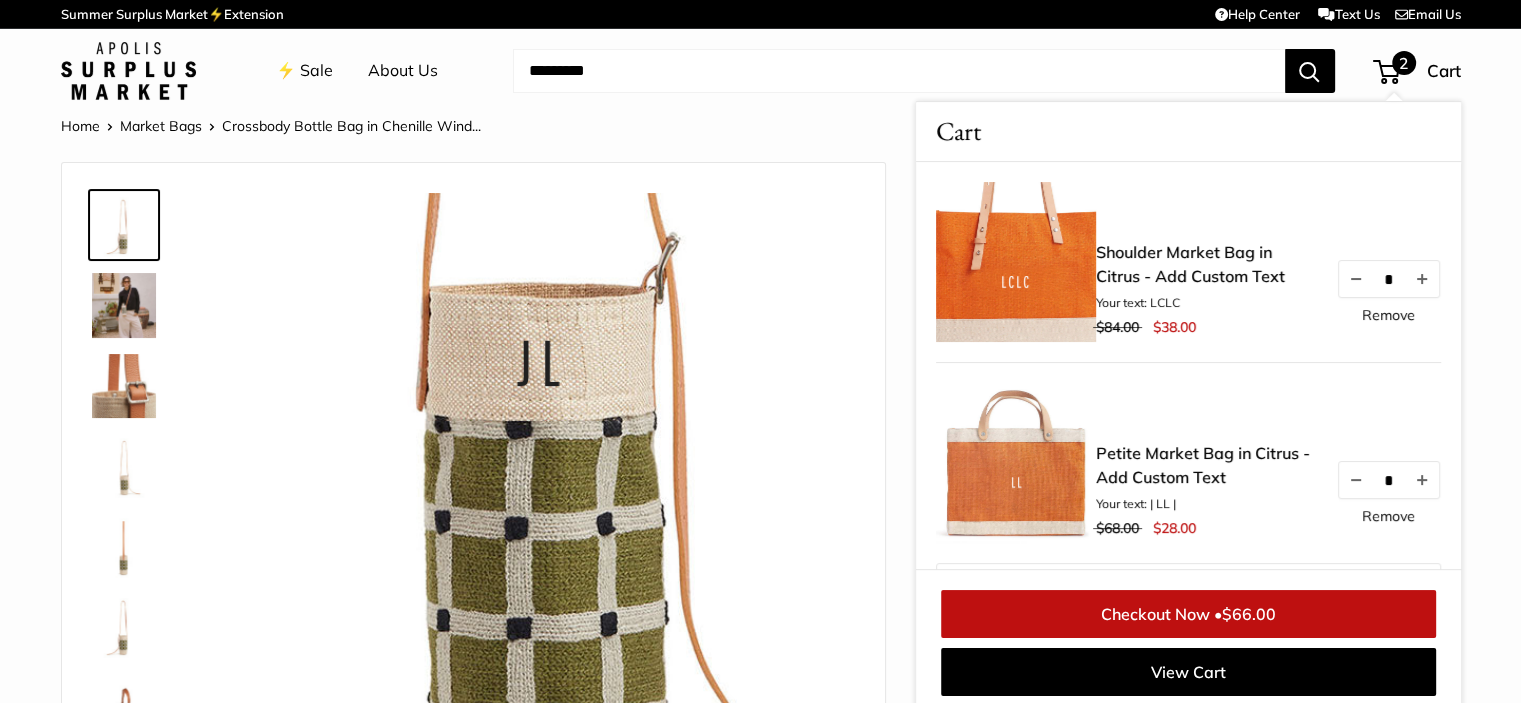 click on "Remove" at bounding box center (1388, 315) 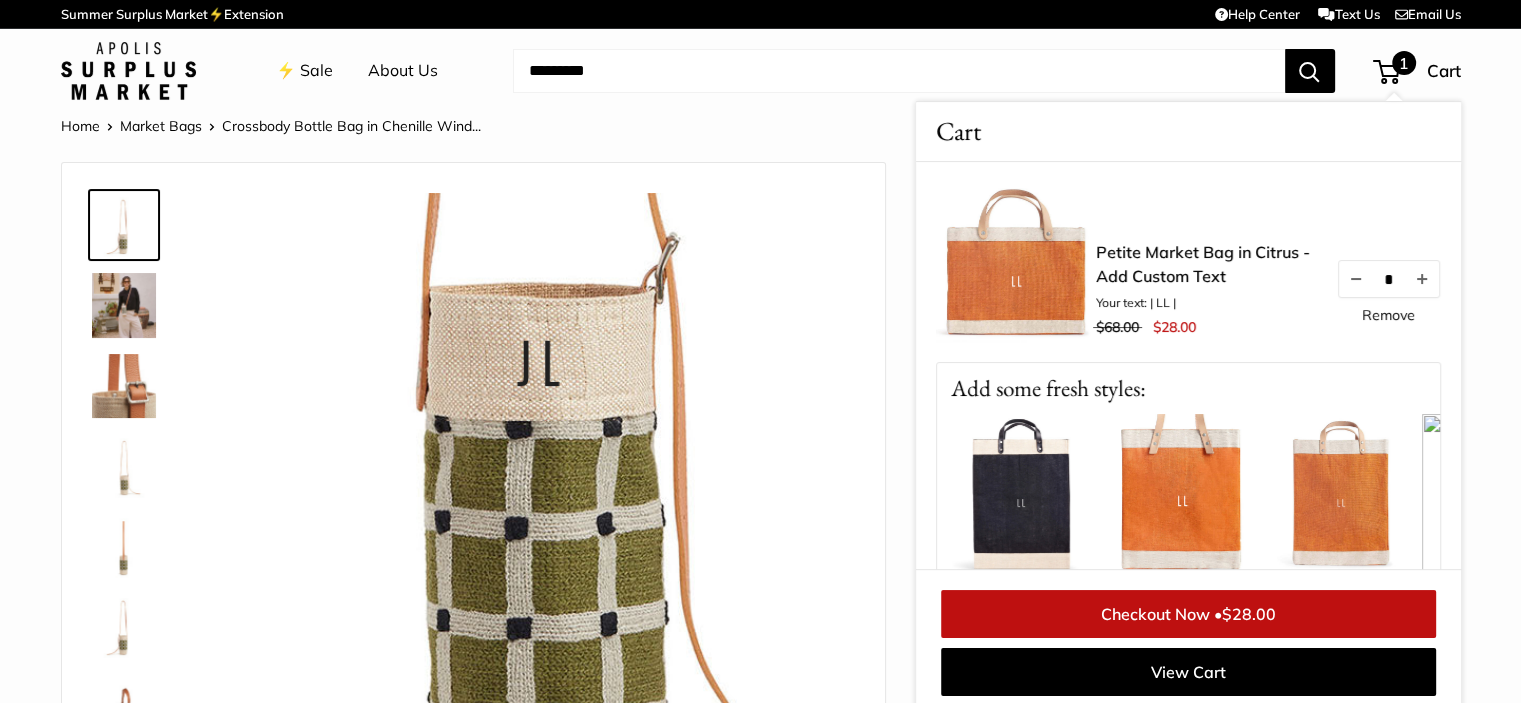 click on "Remove" at bounding box center [1388, 315] 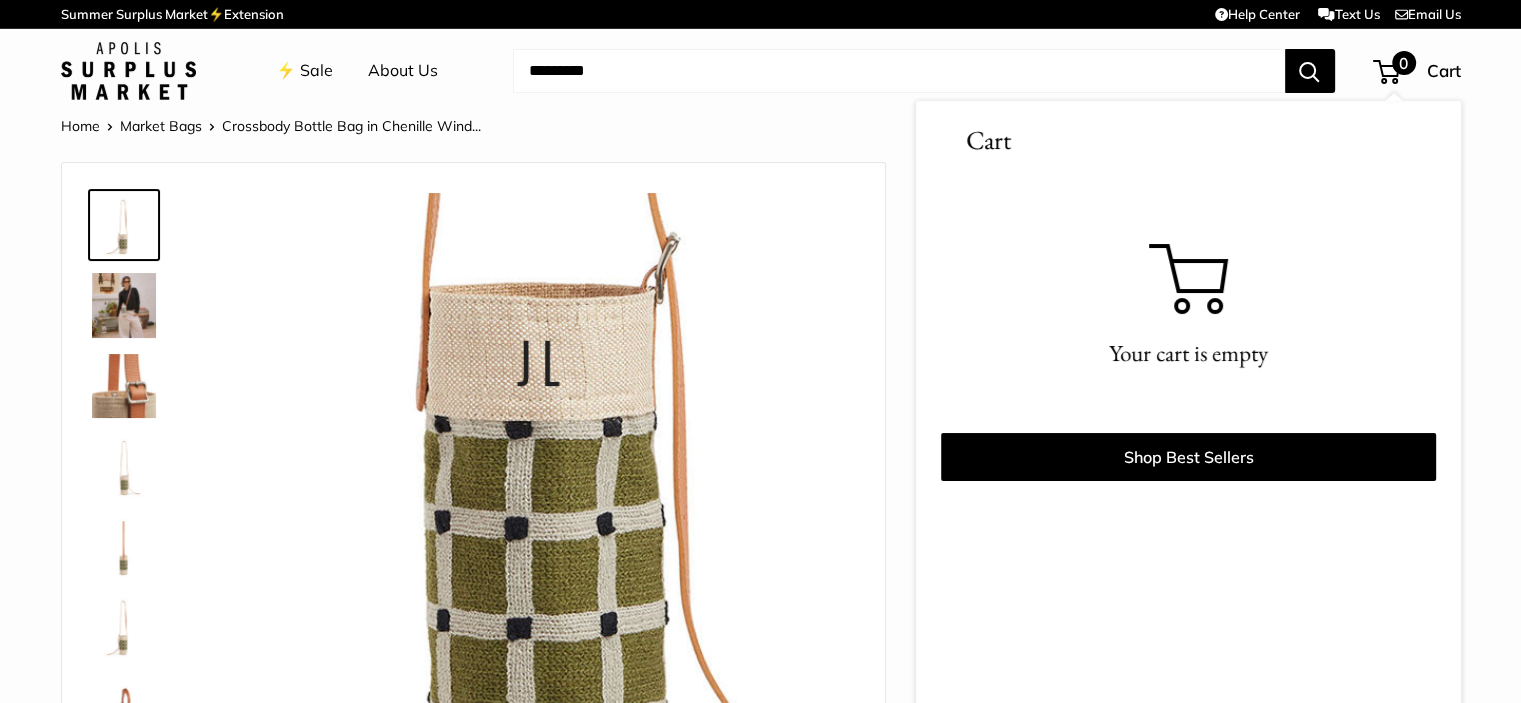 scroll, scrollTop: 8, scrollLeft: 0, axis: vertical 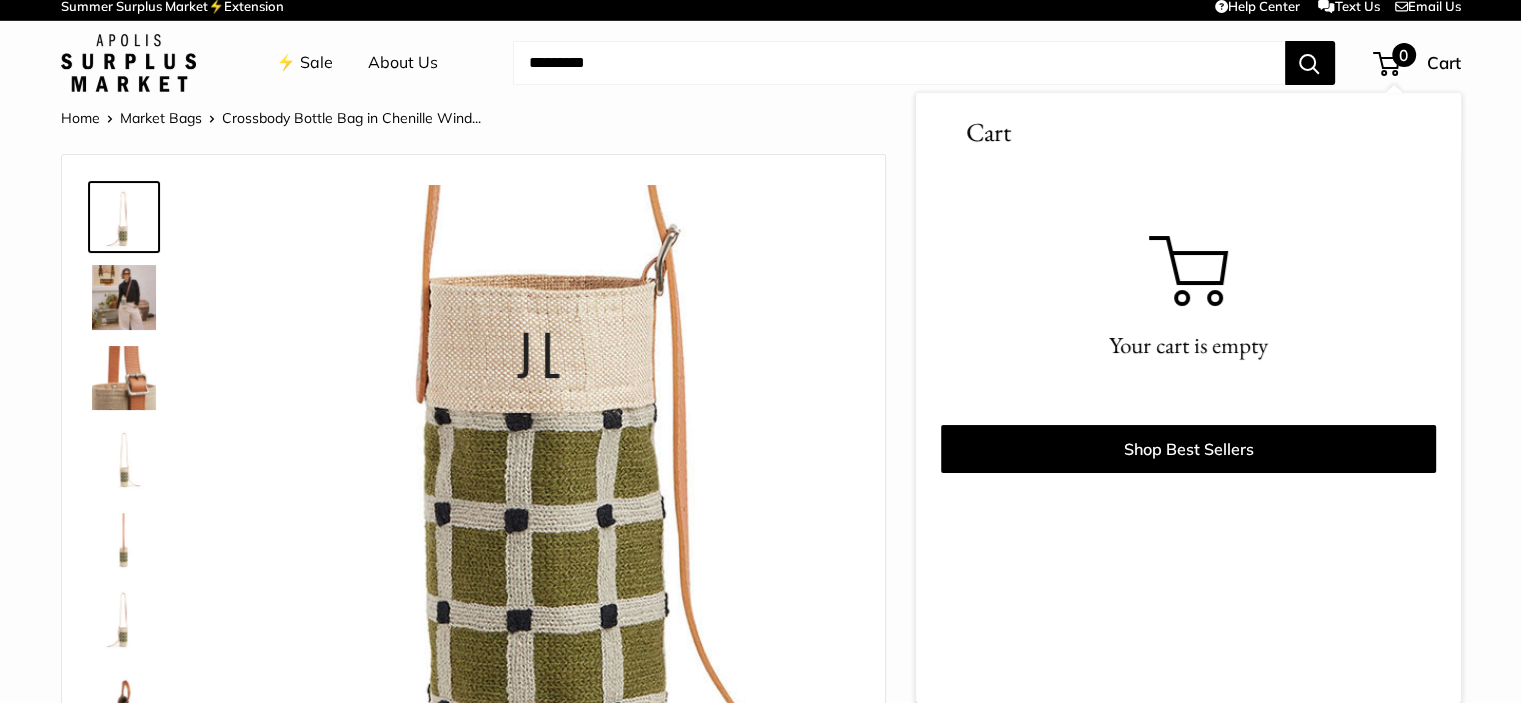 click on "0" at bounding box center (1386, 64) 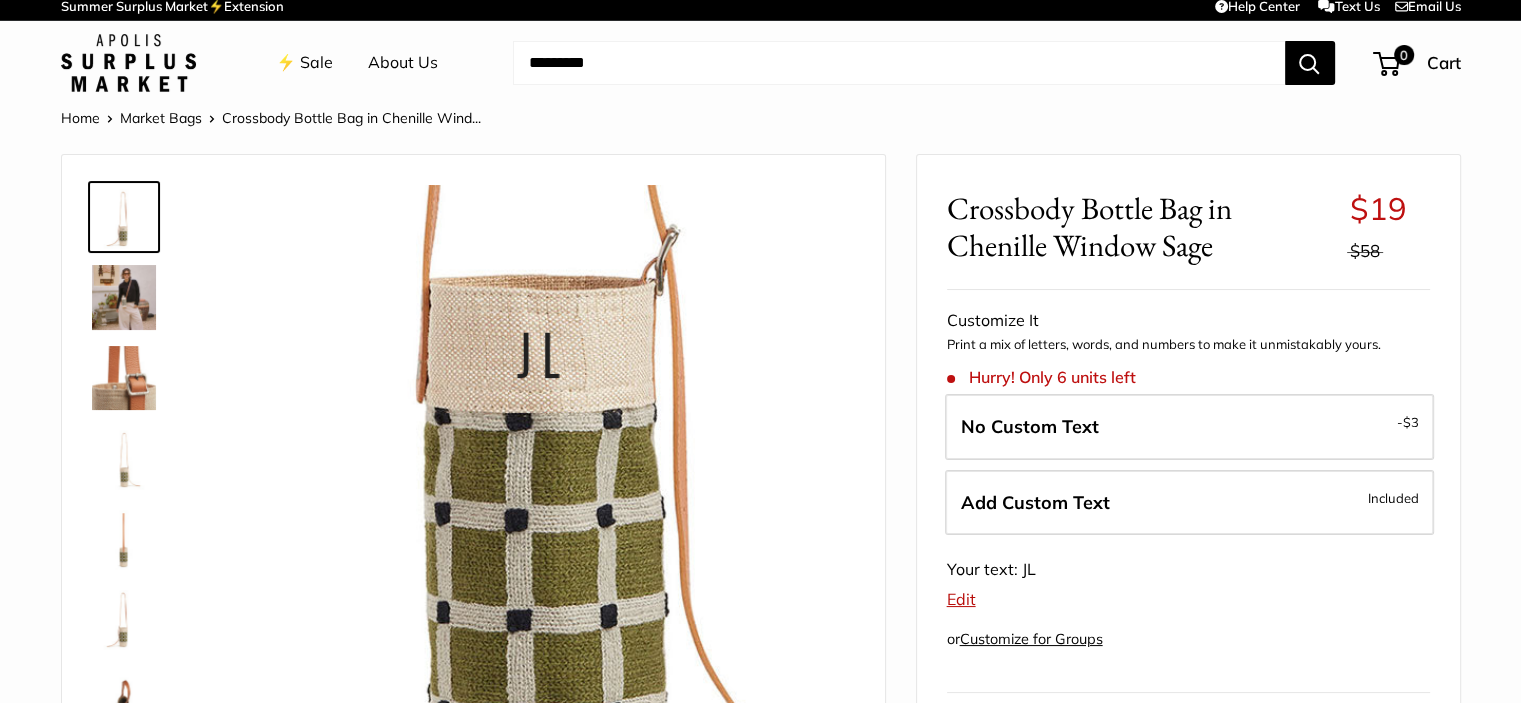 click on "Add Custom Text" at bounding box center [1035, 502] 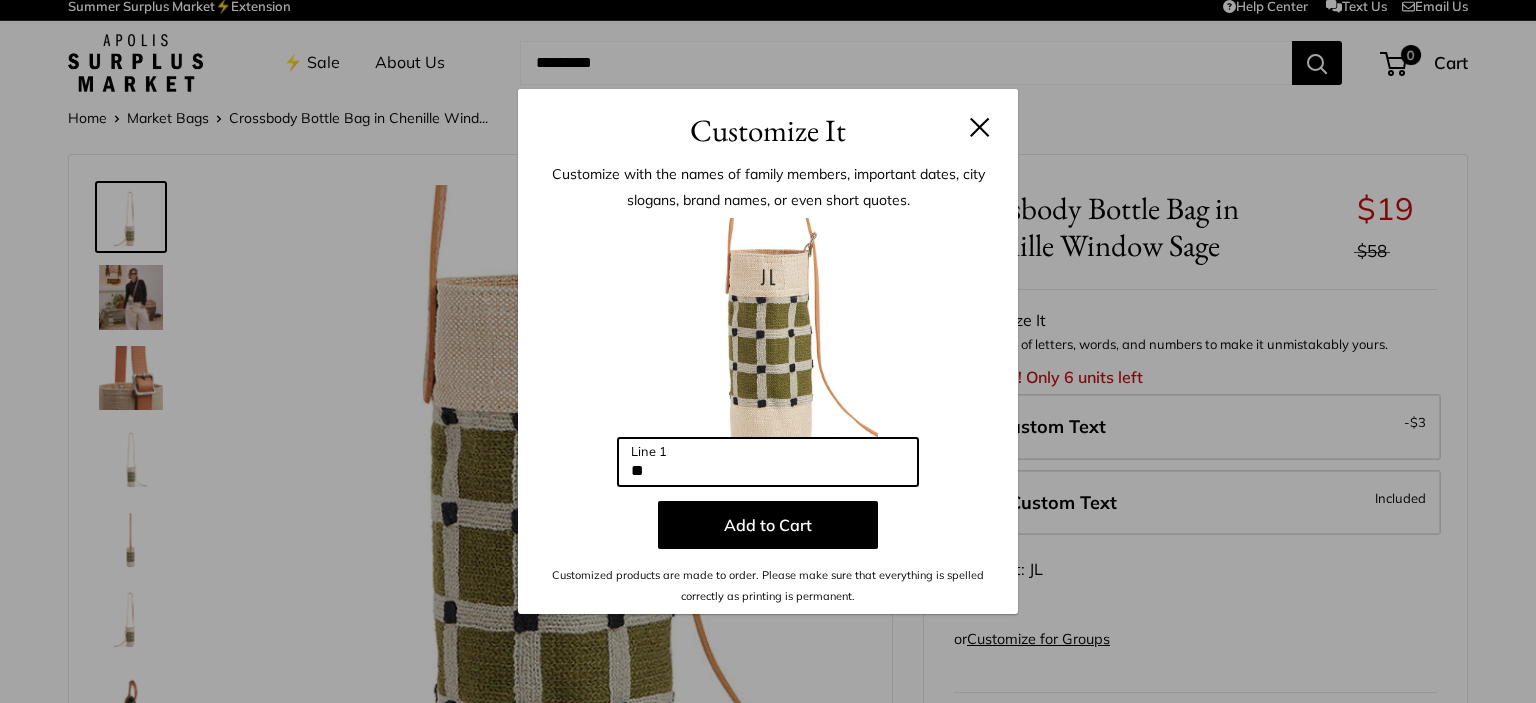 click on "**" at bounding box center (768, 462) 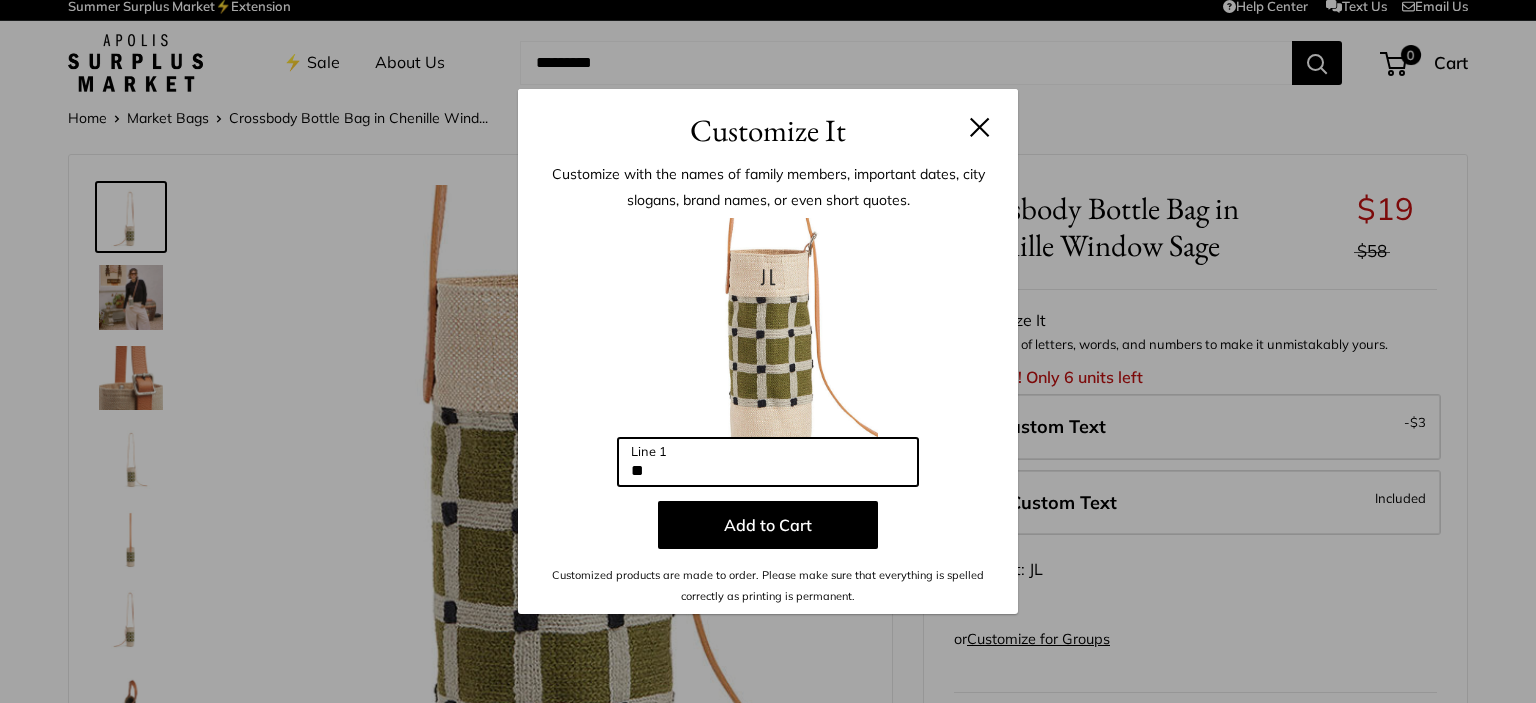 click on "**" at bounding box center (768, 462) 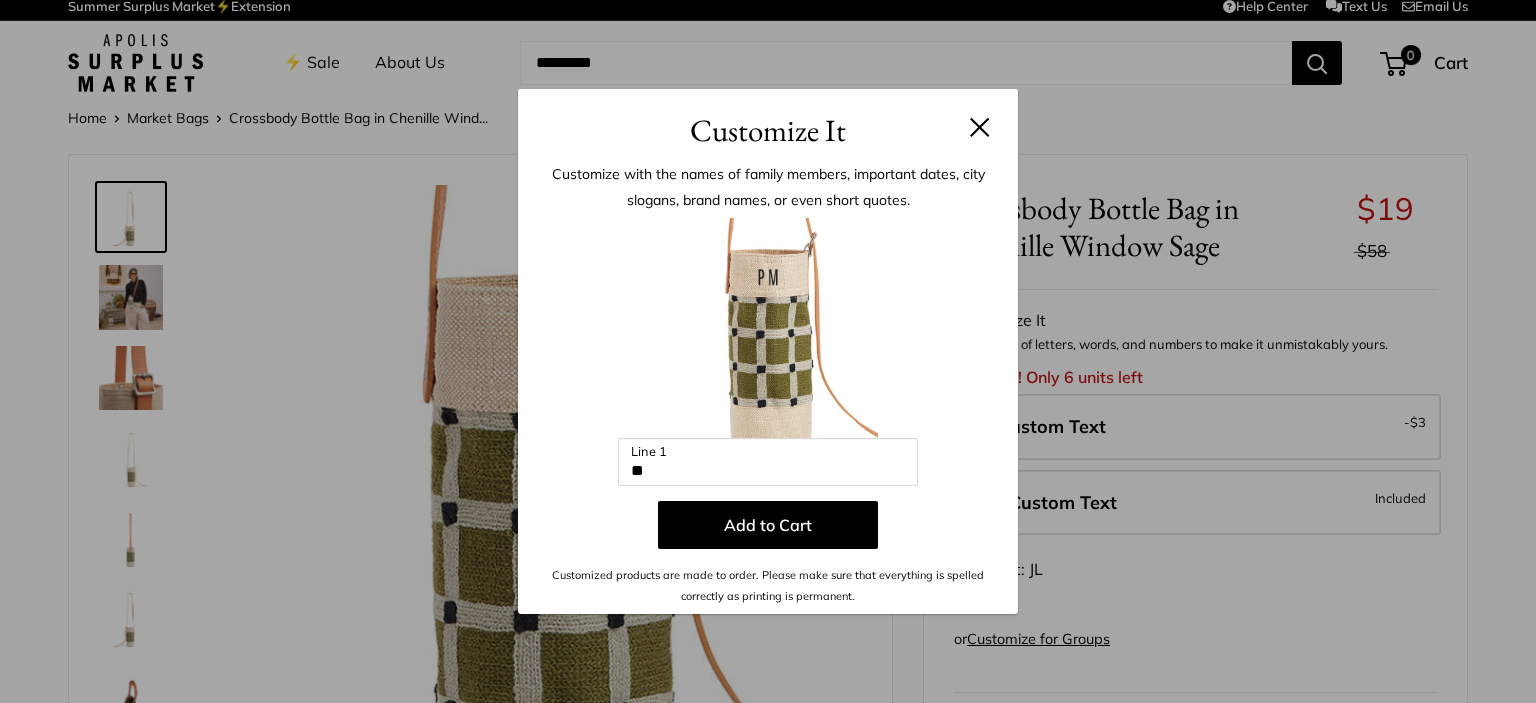 click on "Add to Cart" at bounding box center (768, 525) 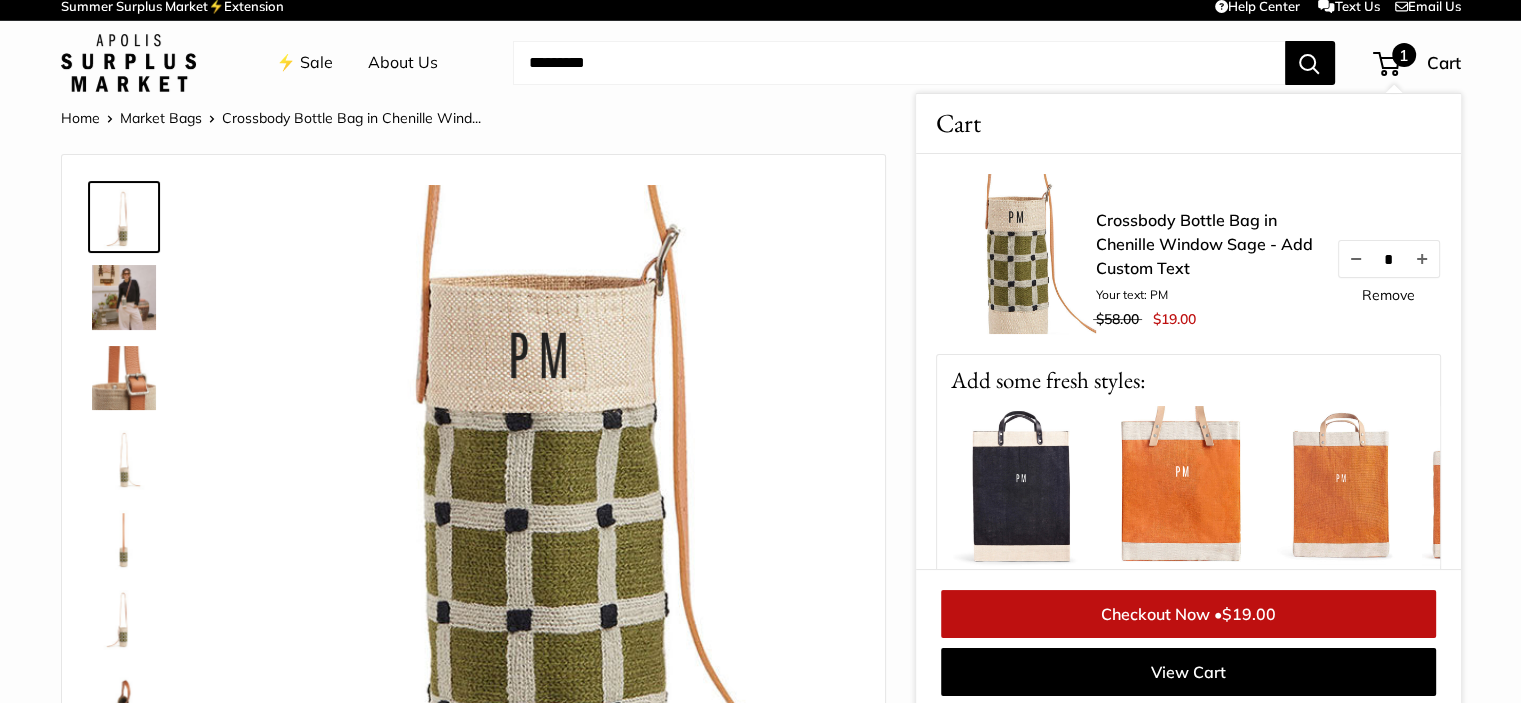 scroll, scrollTop: 16, scrollLeft: 0, axis: vertical 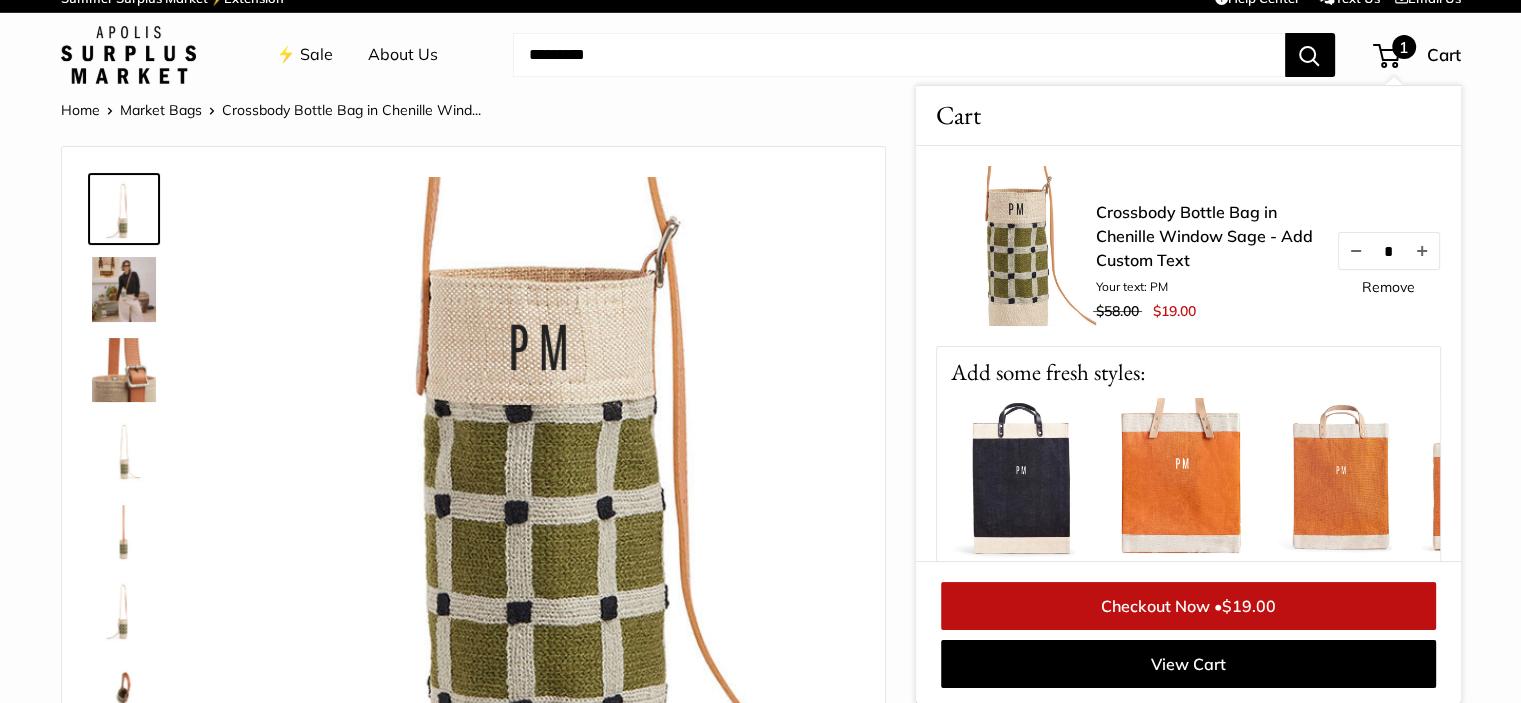click on "Crossbody Bottle Bag in Chenille Window Sage - Add Custom Text
Your text: PM
$58.00
$19.00
*
Remove" at bounding box center [1268, 263] 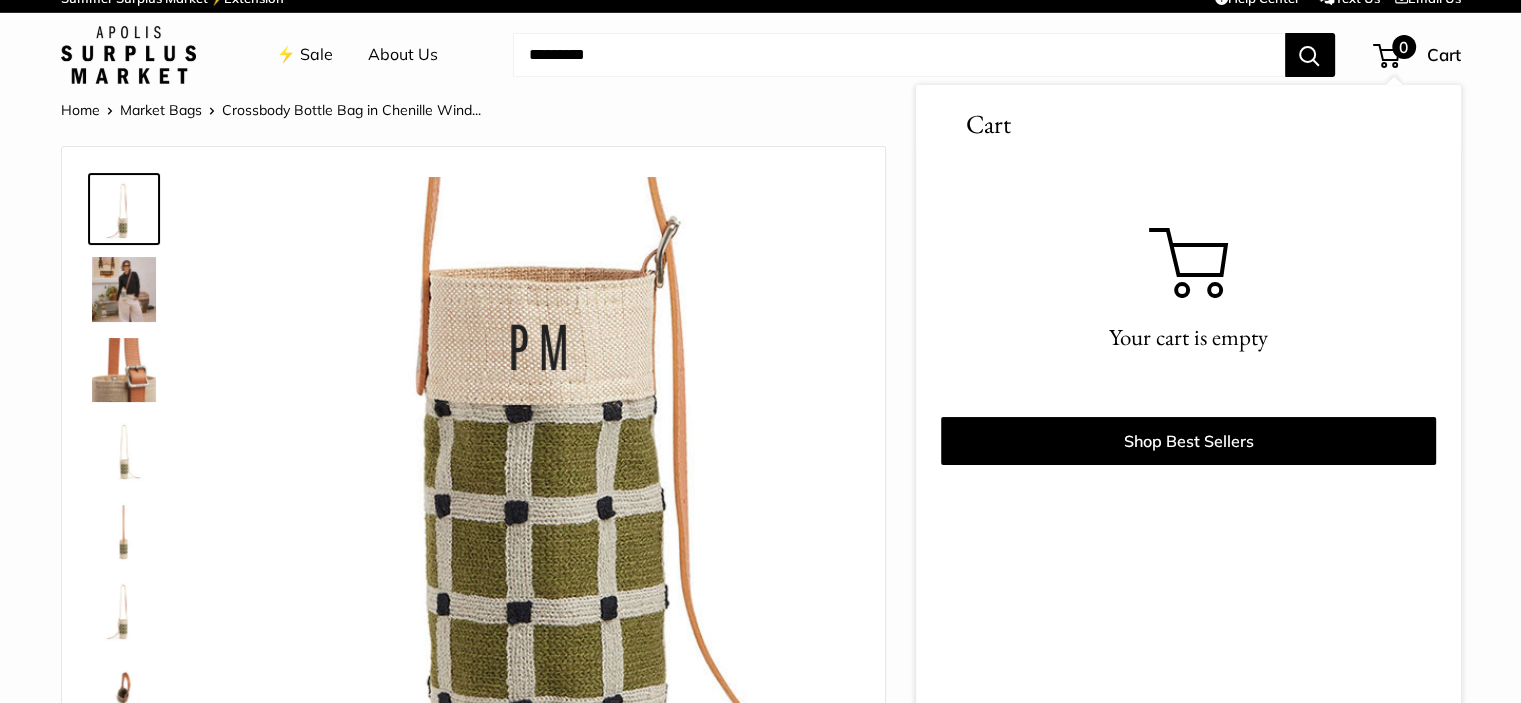 scroll, scrollTop: 24, scrollLeft: 0, axis: vertical 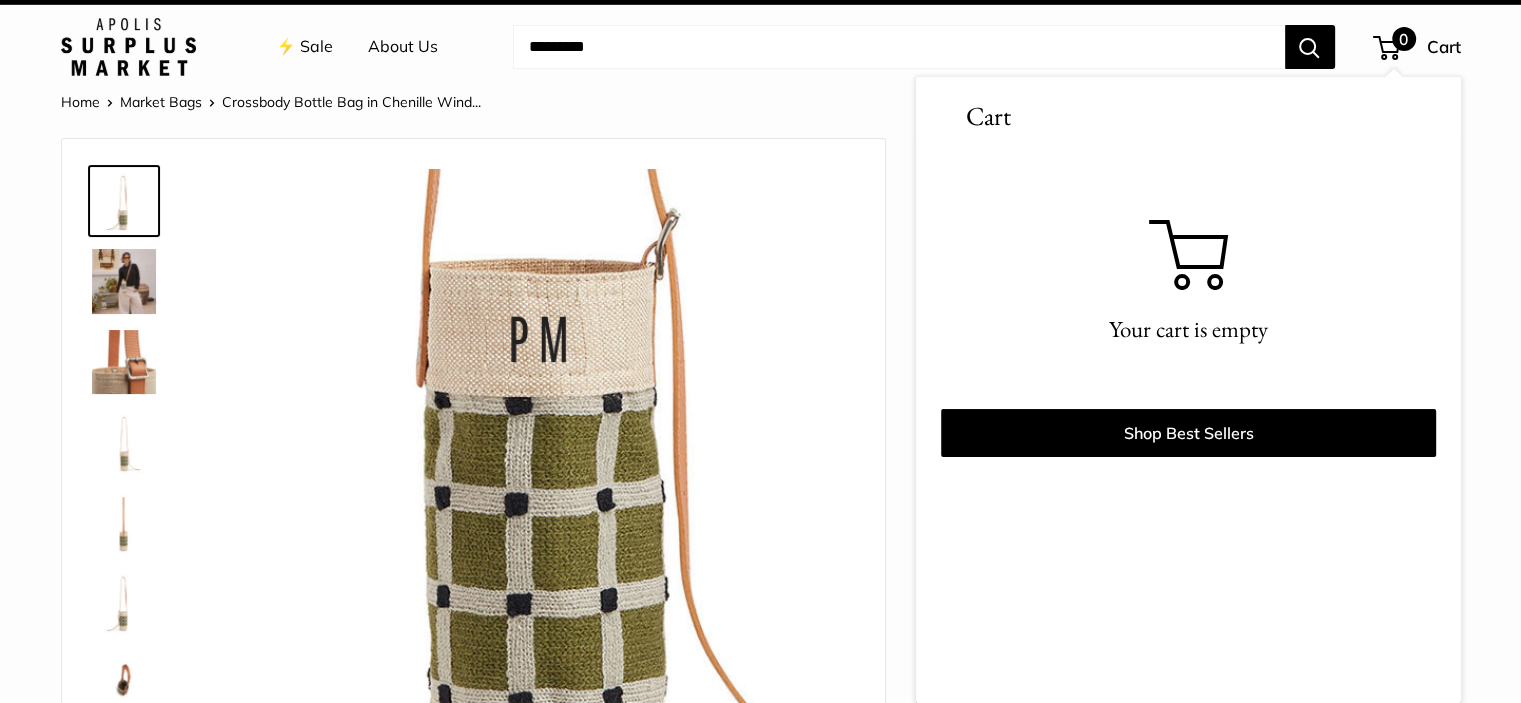 click on "0" at bounding box center (1386, 48) 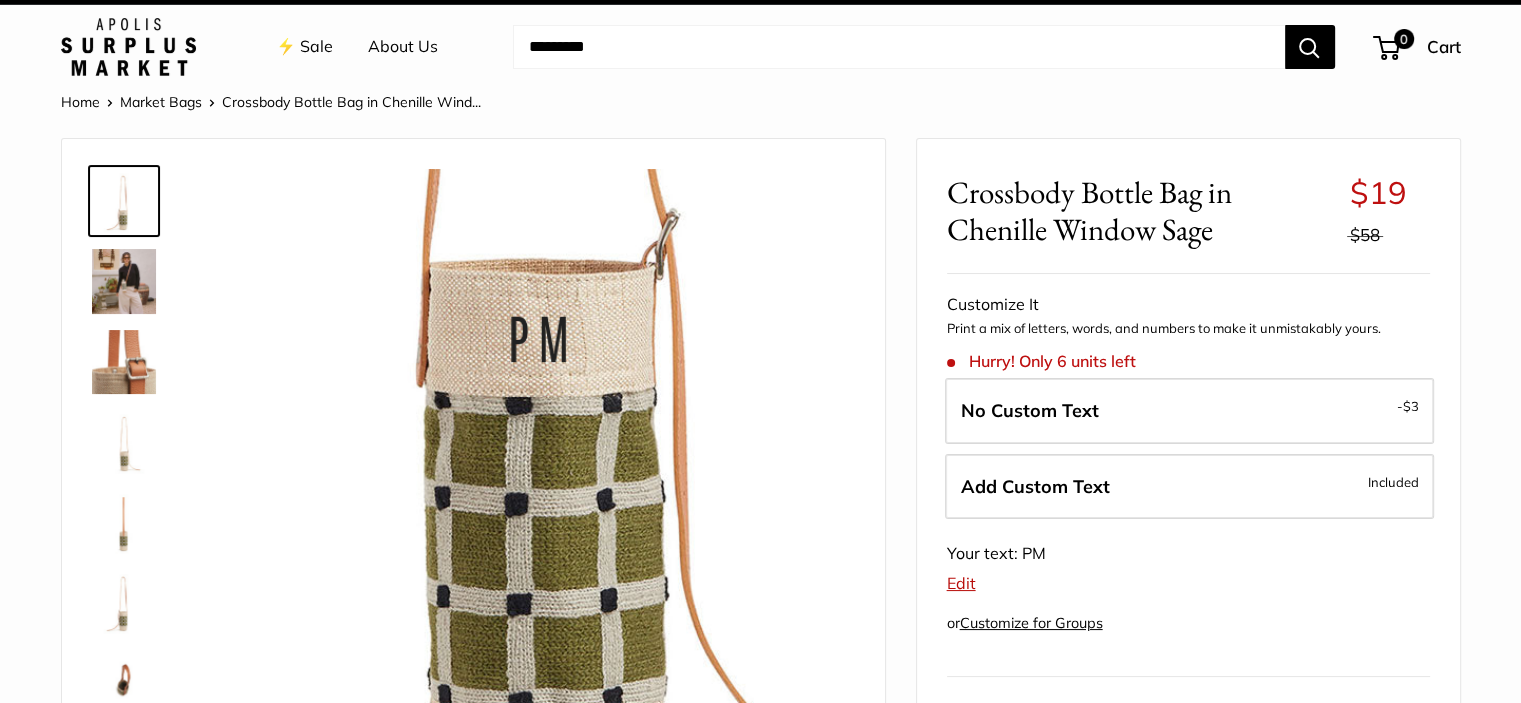 click on "Add Custom Text
Included" at bounding box center [1189, 487] 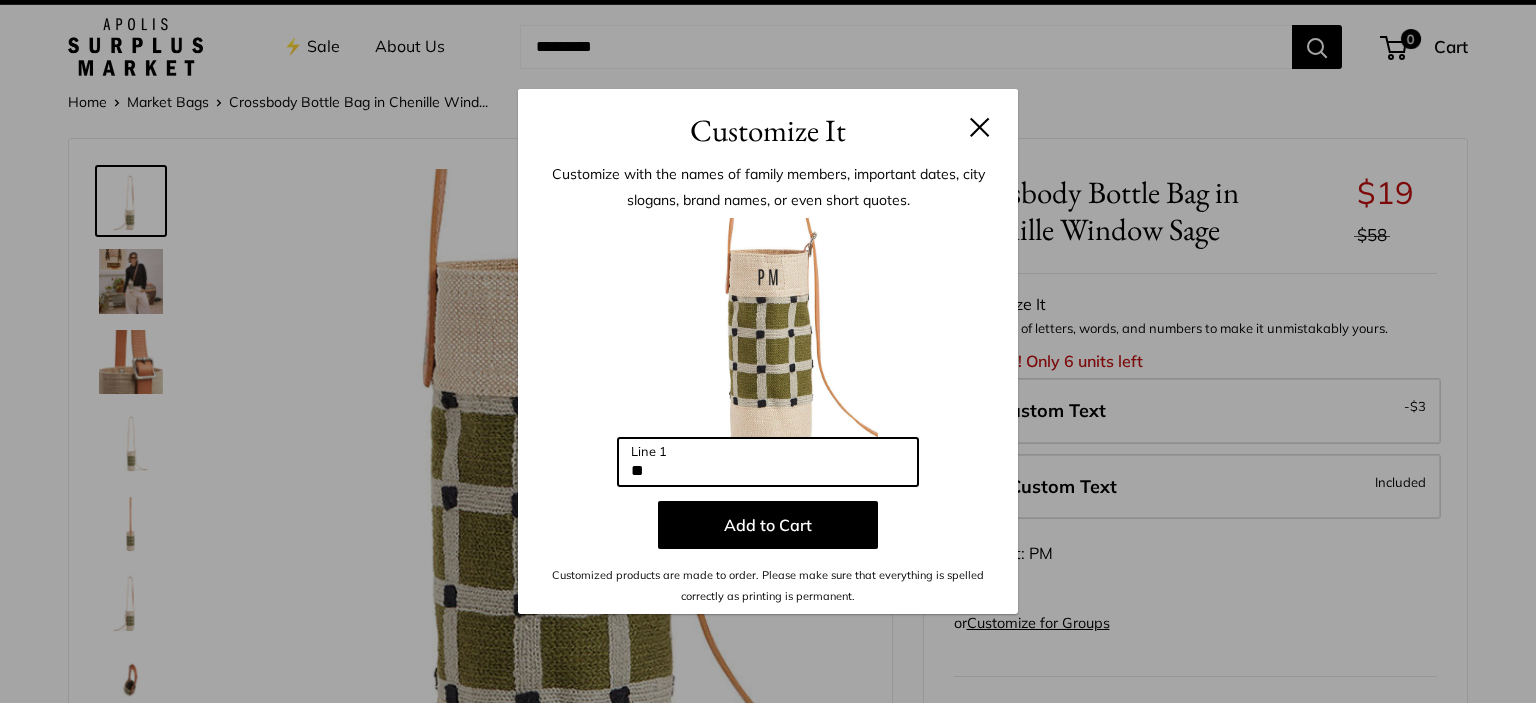 click on "**" at bounding box center (768, 462) 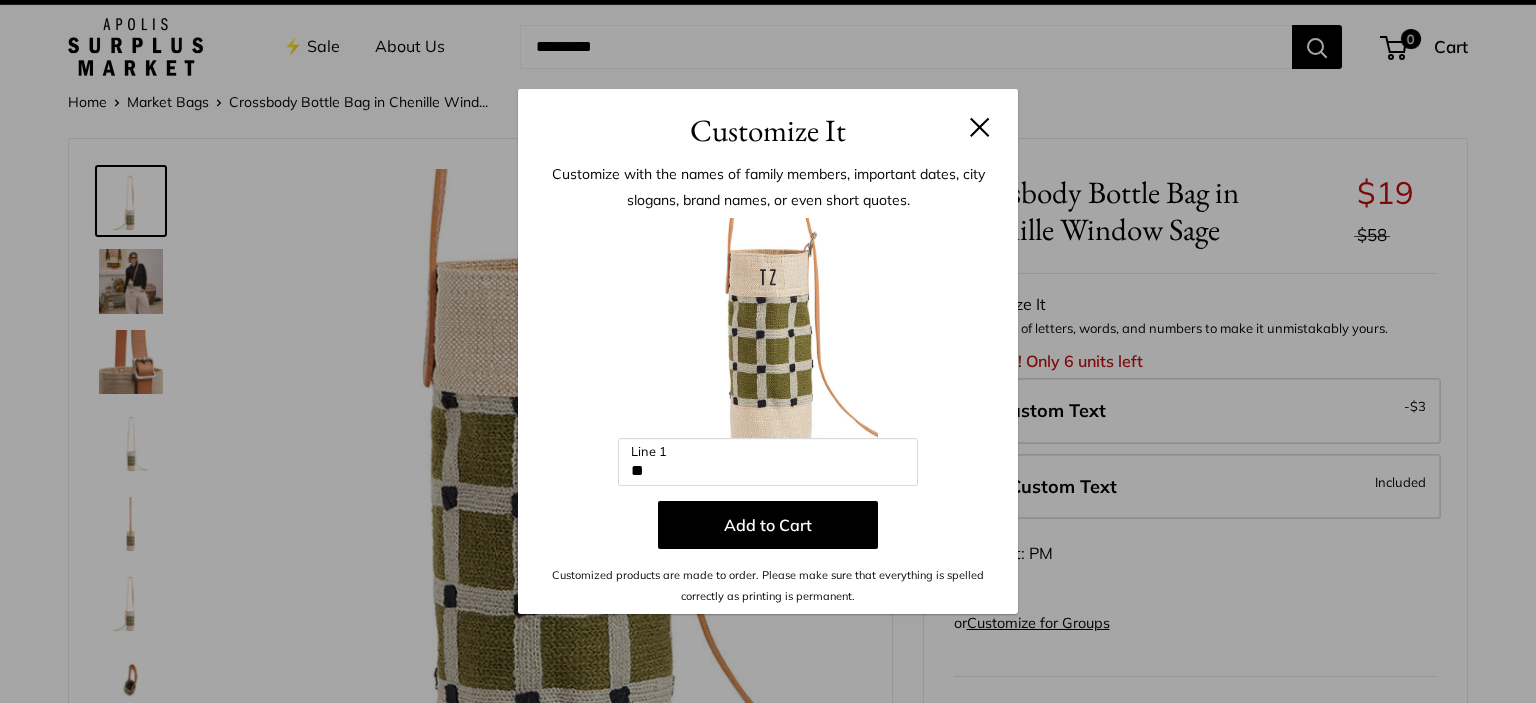 click on "Add to Cart" at bounding box center [768, 525] 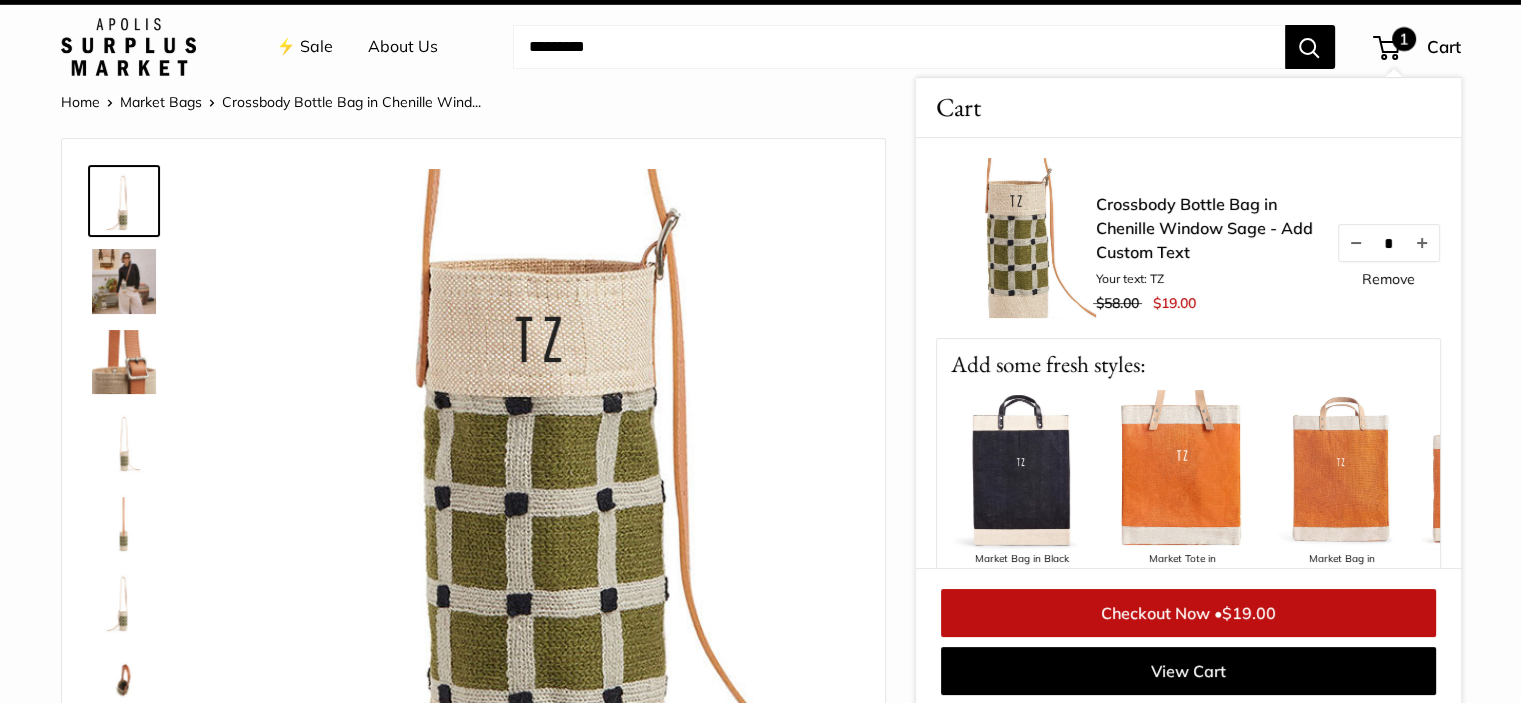 scroll, scrollTop: 30, scrollLeft: 0, axis: vertical 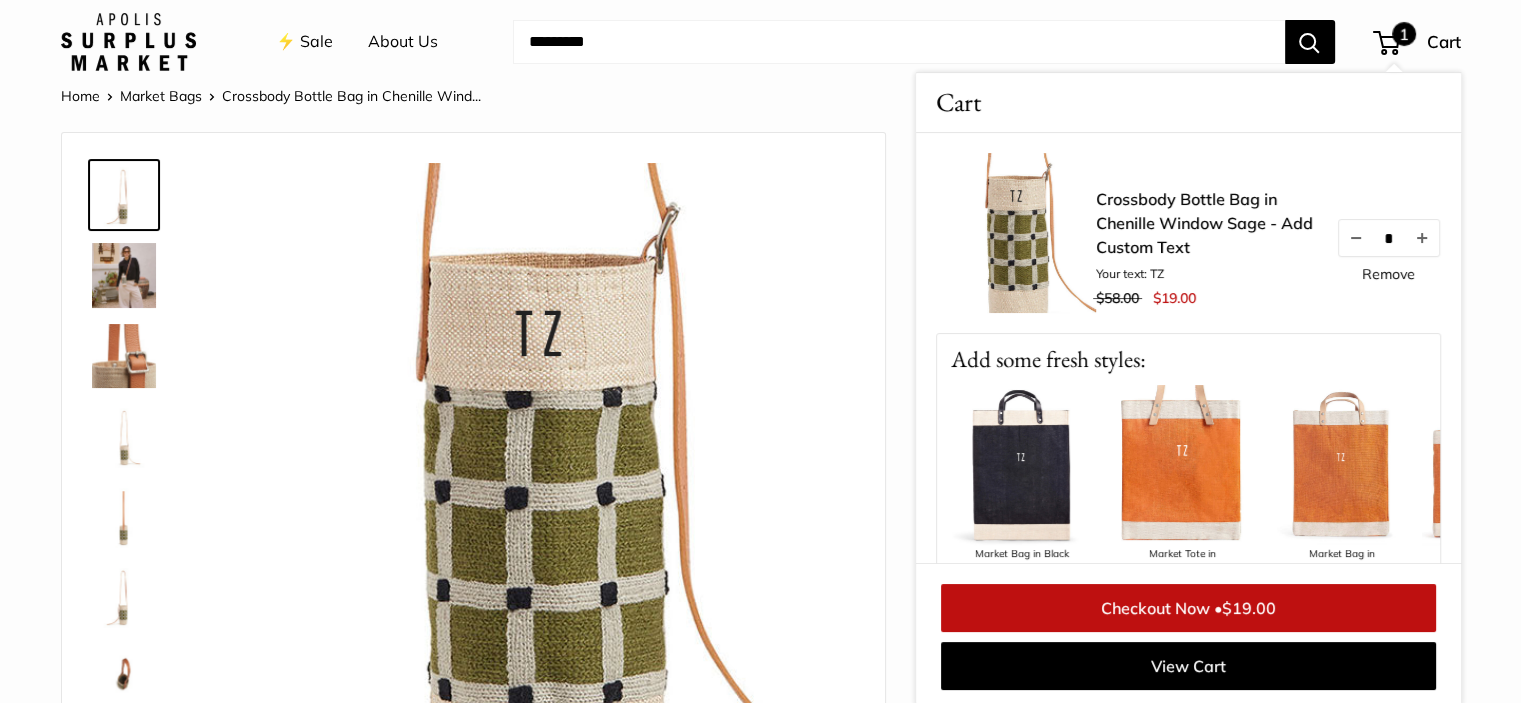 click on "Remove" at bounding box center (1388, 274) 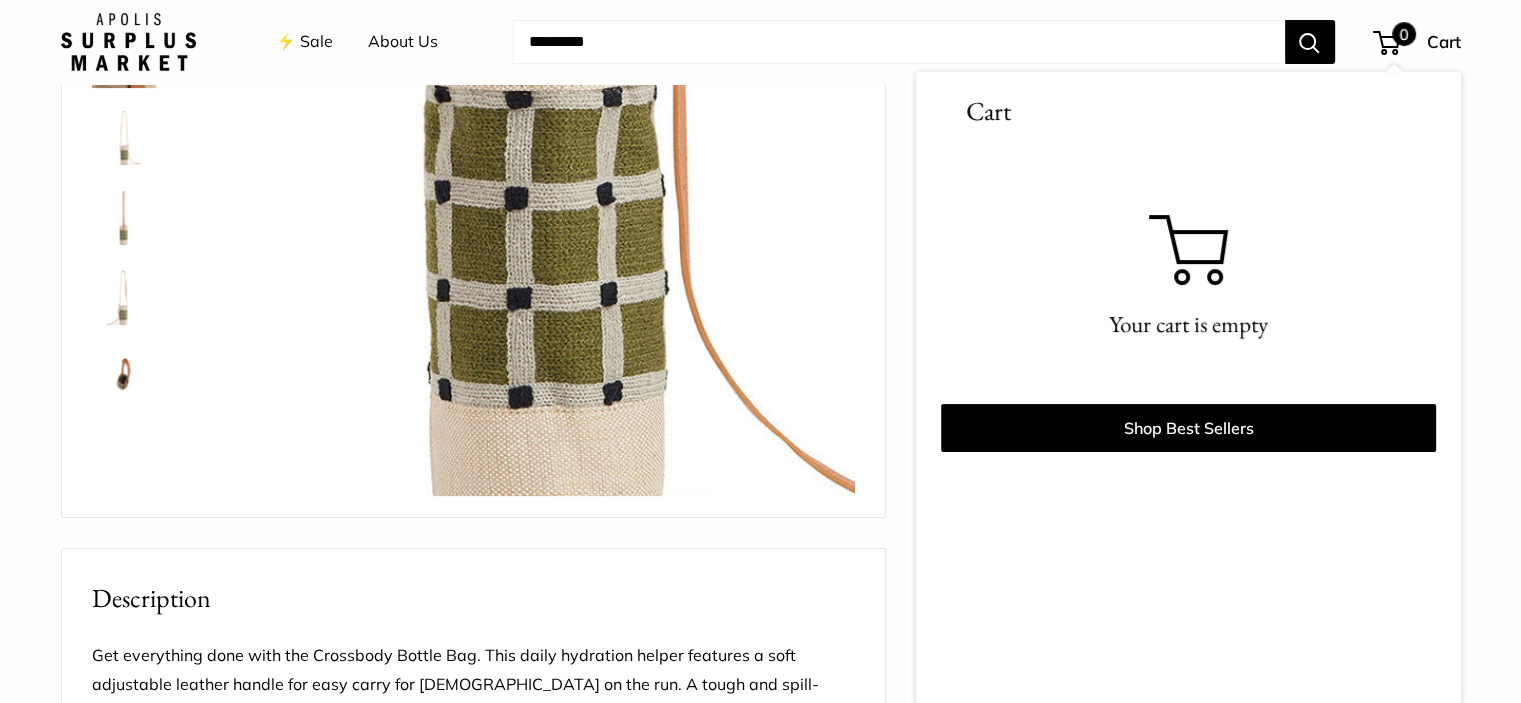 click on "0" at bounding box center (1404, 34) 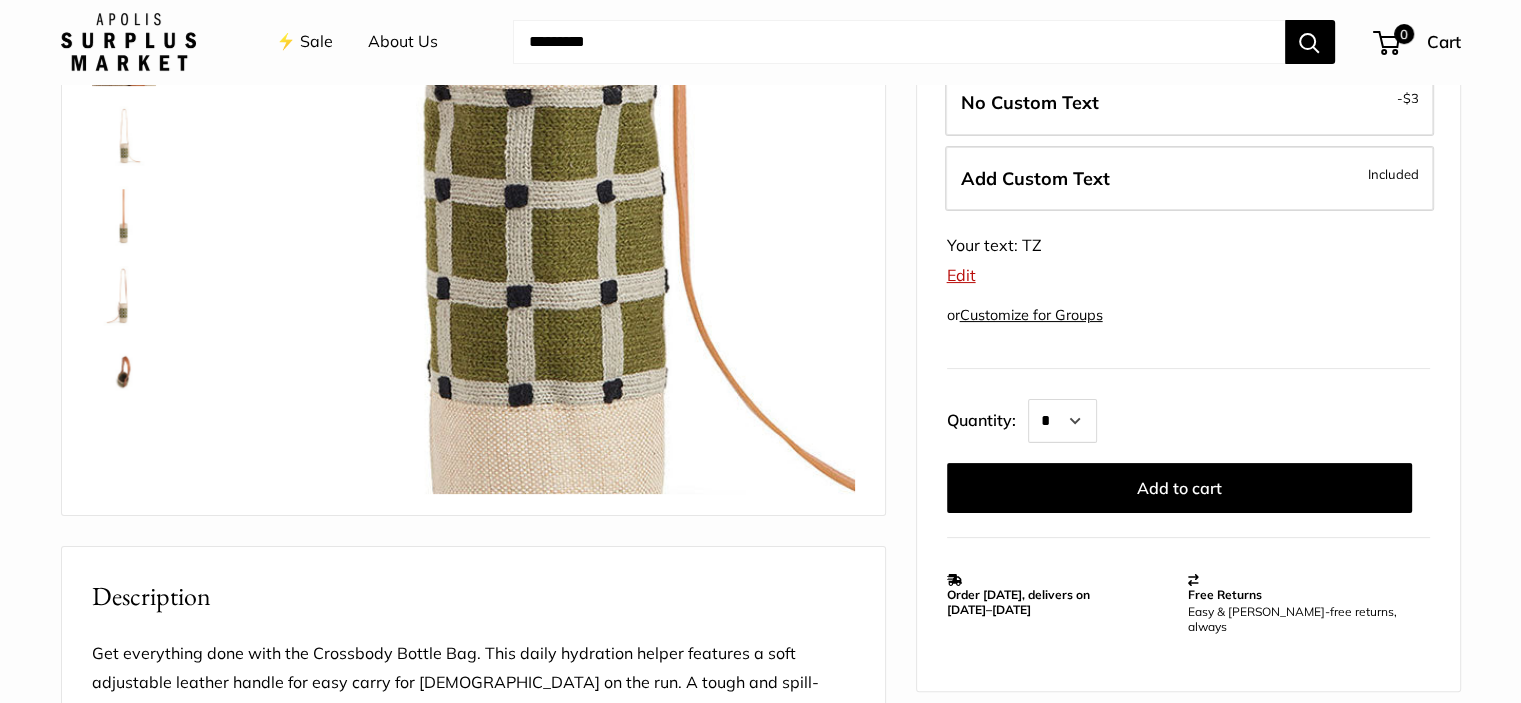 click on "Edit" at bounding box center (961, 275) 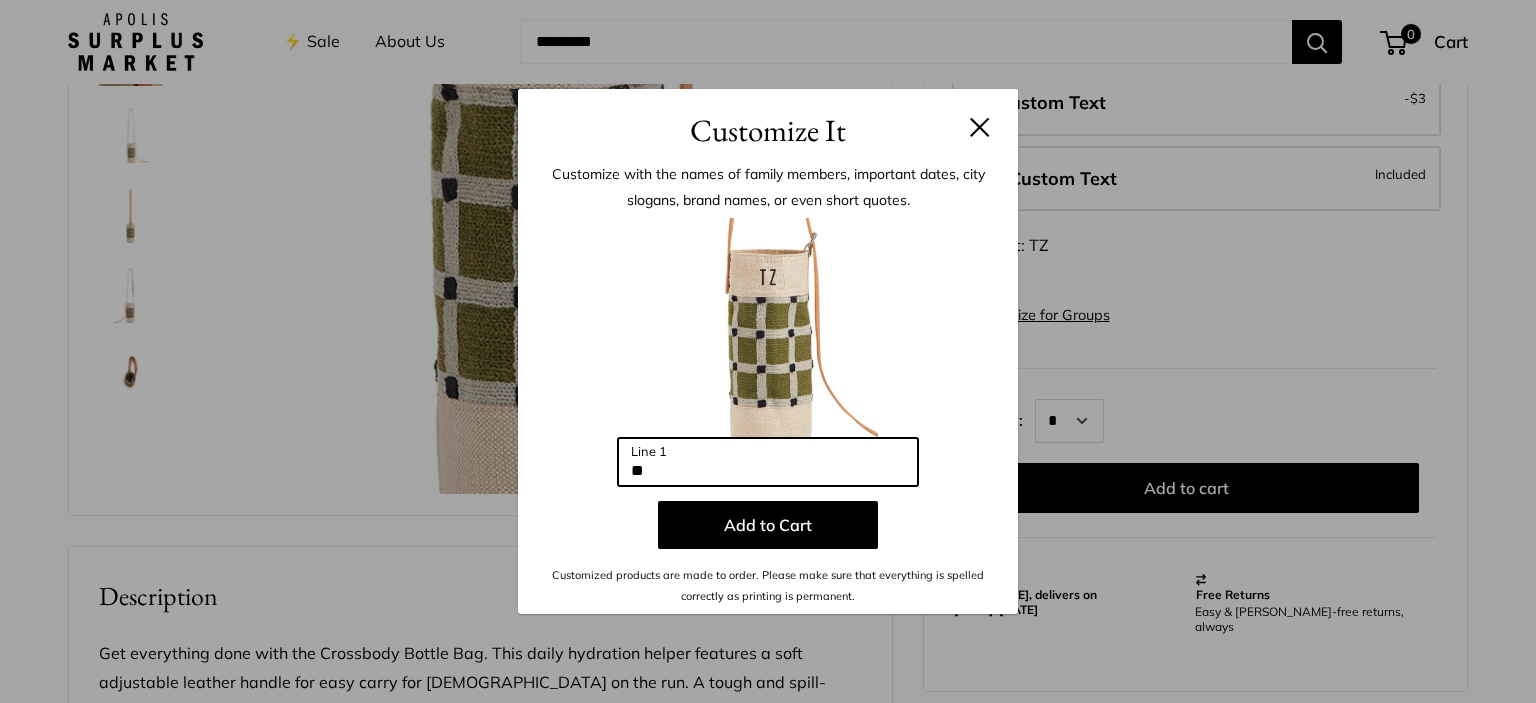 click on "**" at bounding box center (768, 462) 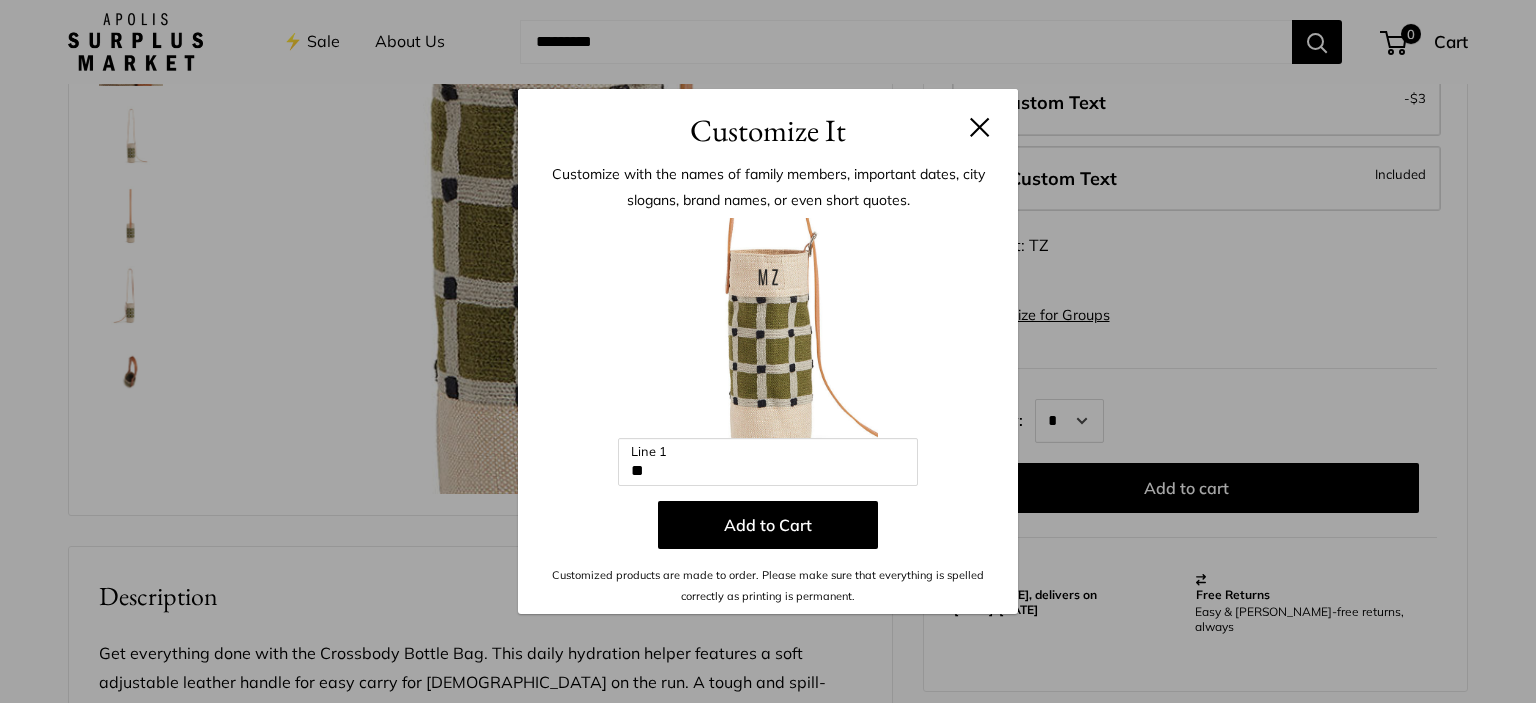 click on "Add to Cart" at bounding box center (768, 525) 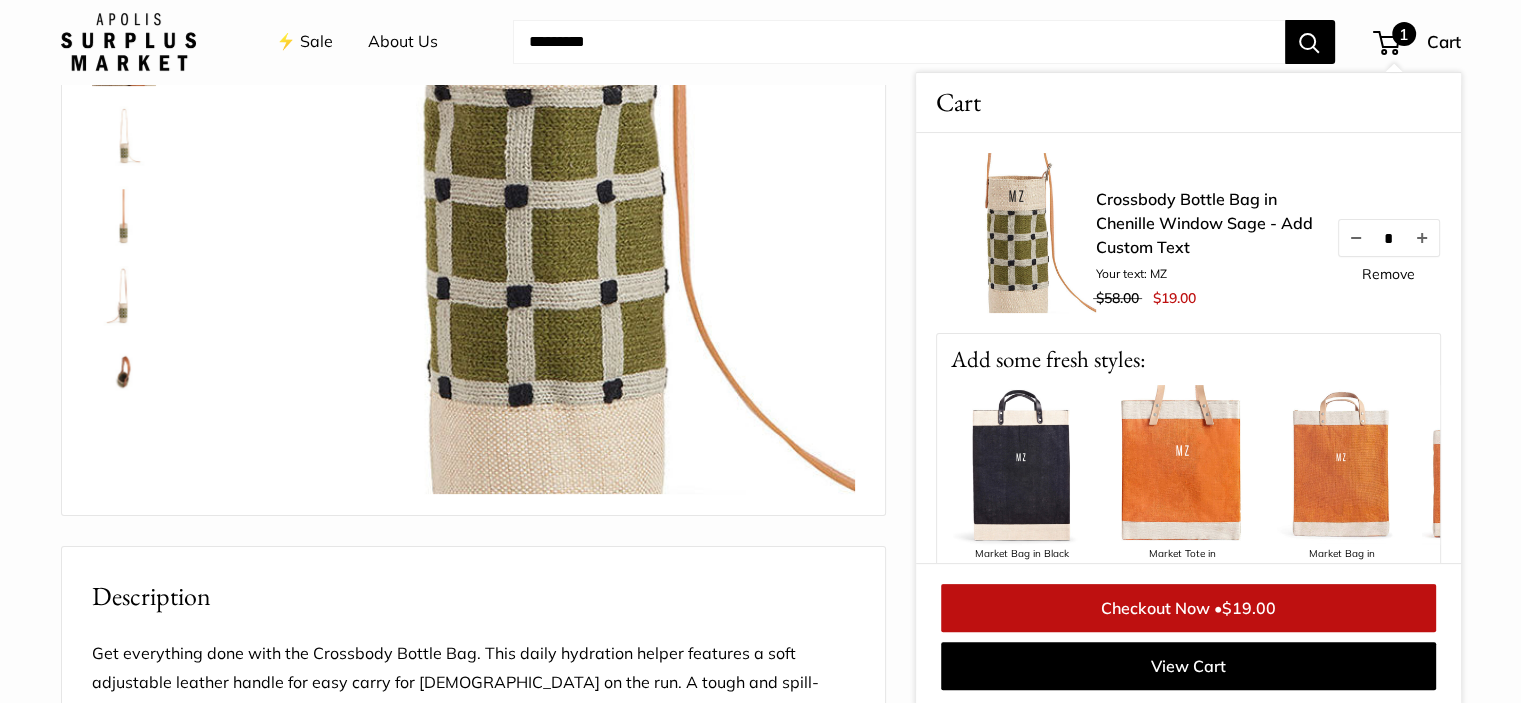 scroll, scrollTop: 333, scrollLeft: 0, axis: vertical 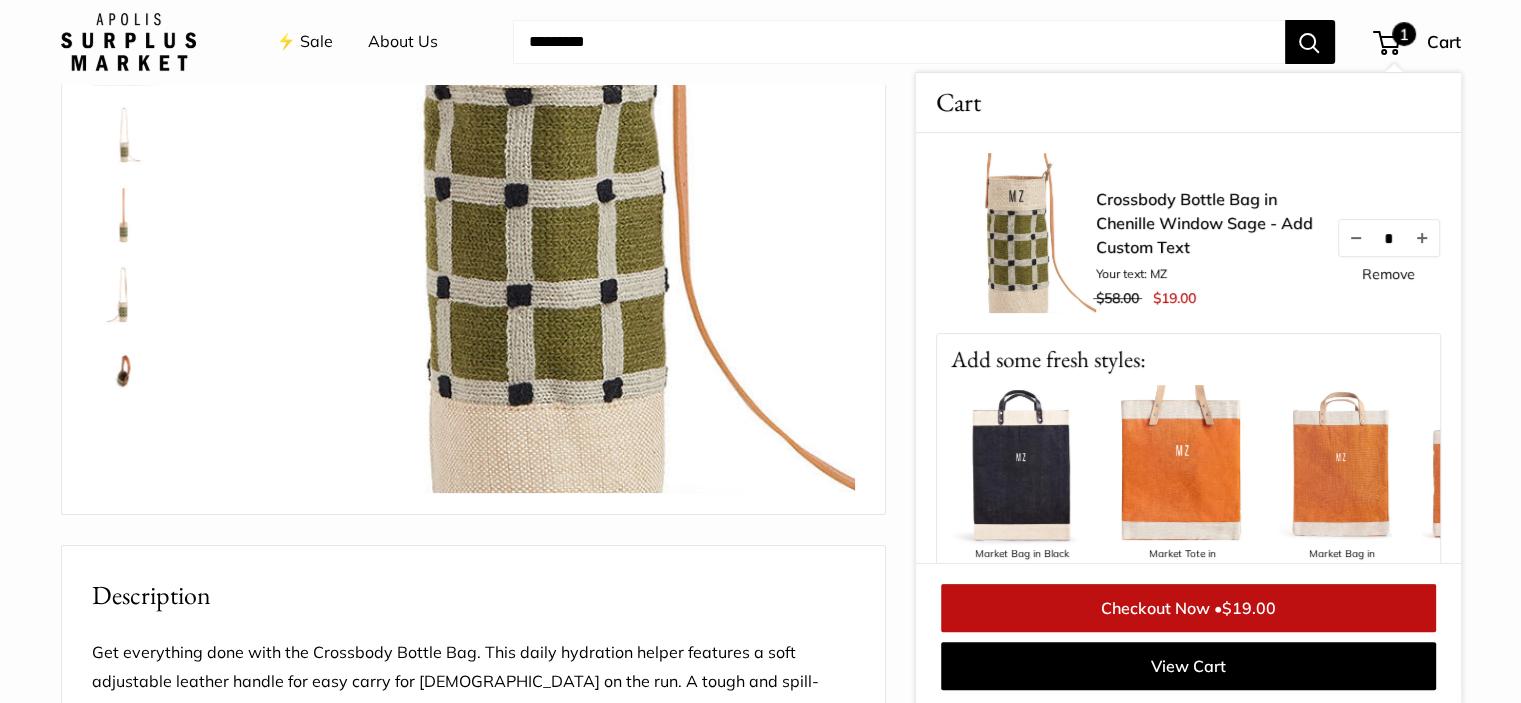 click on "Remove" at bounding box center [1388, 274] 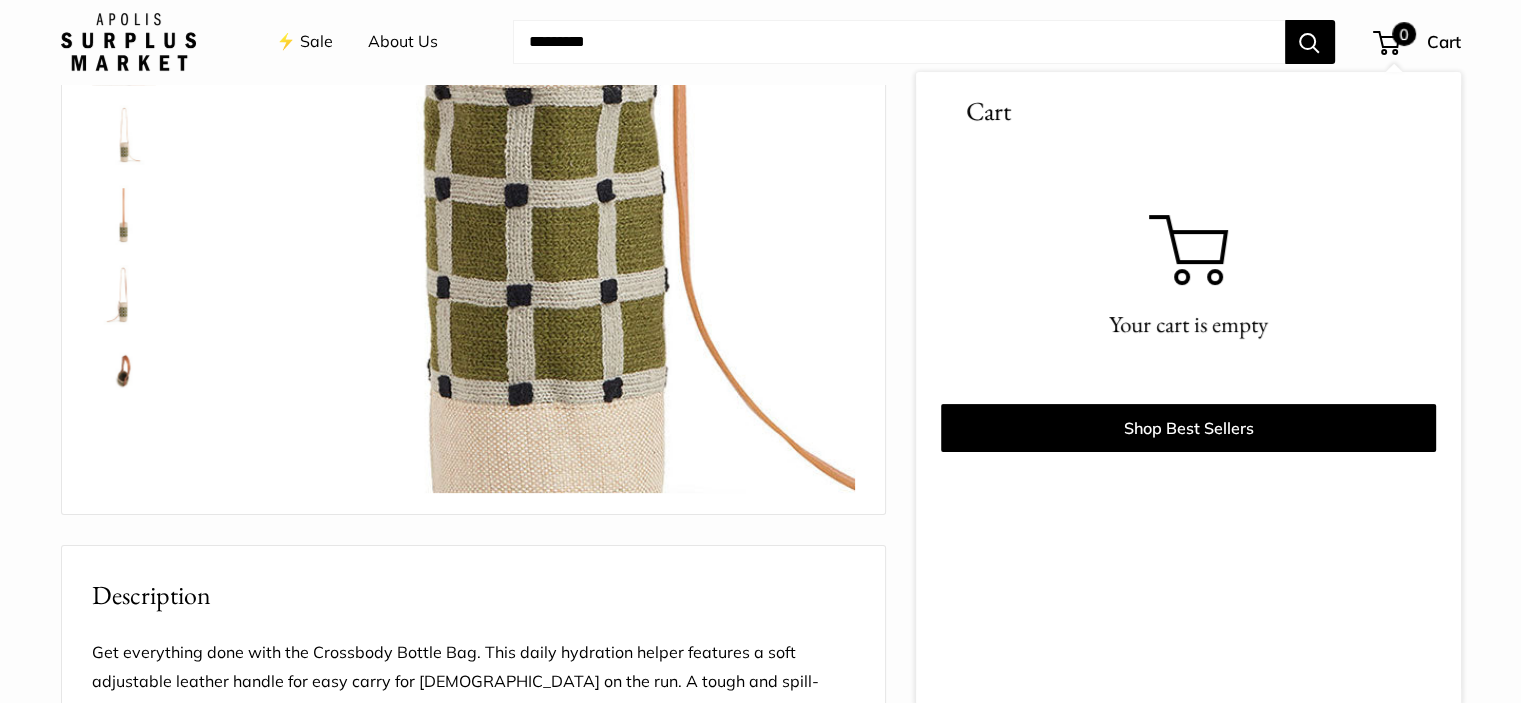 click on "0" at bounding box center [1386, 43] 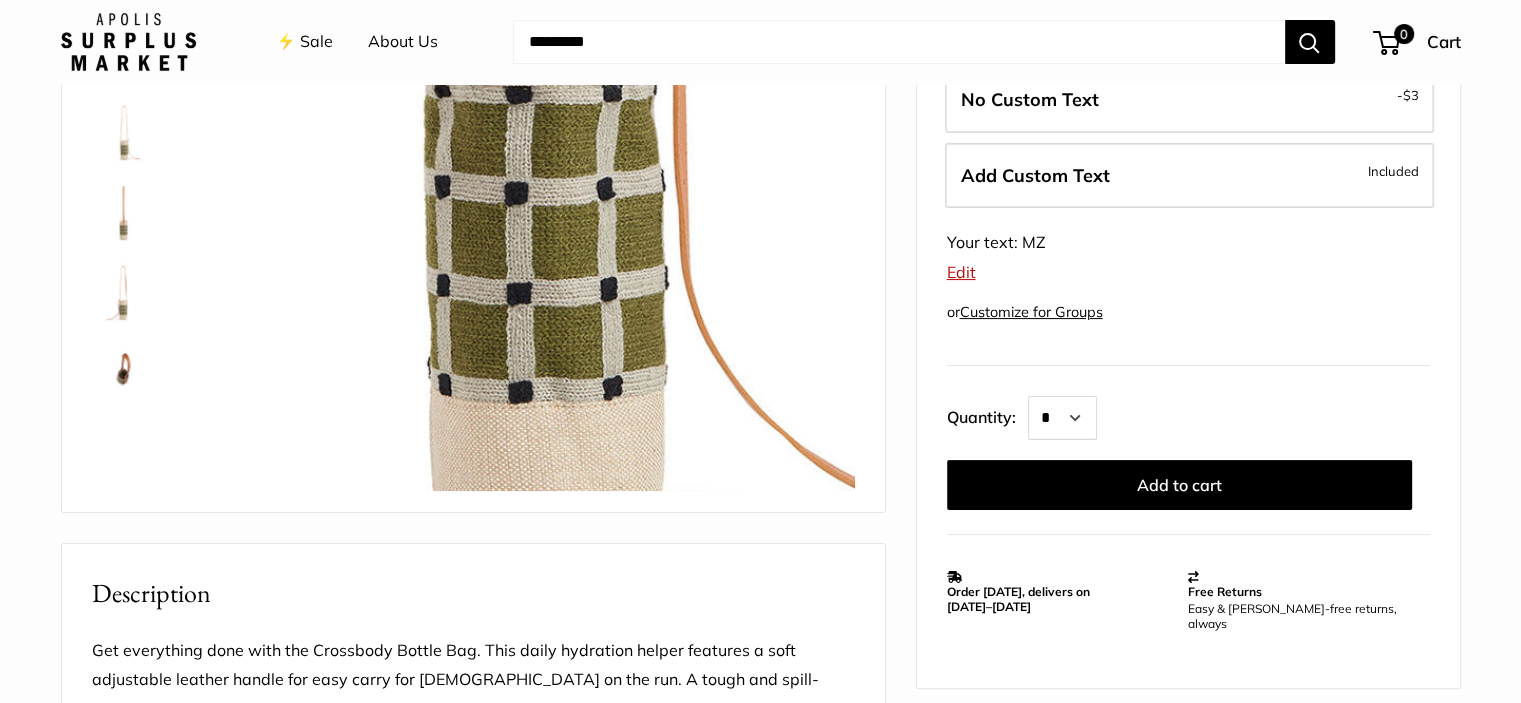 click on "Edit" at bounding box center (961, 272) 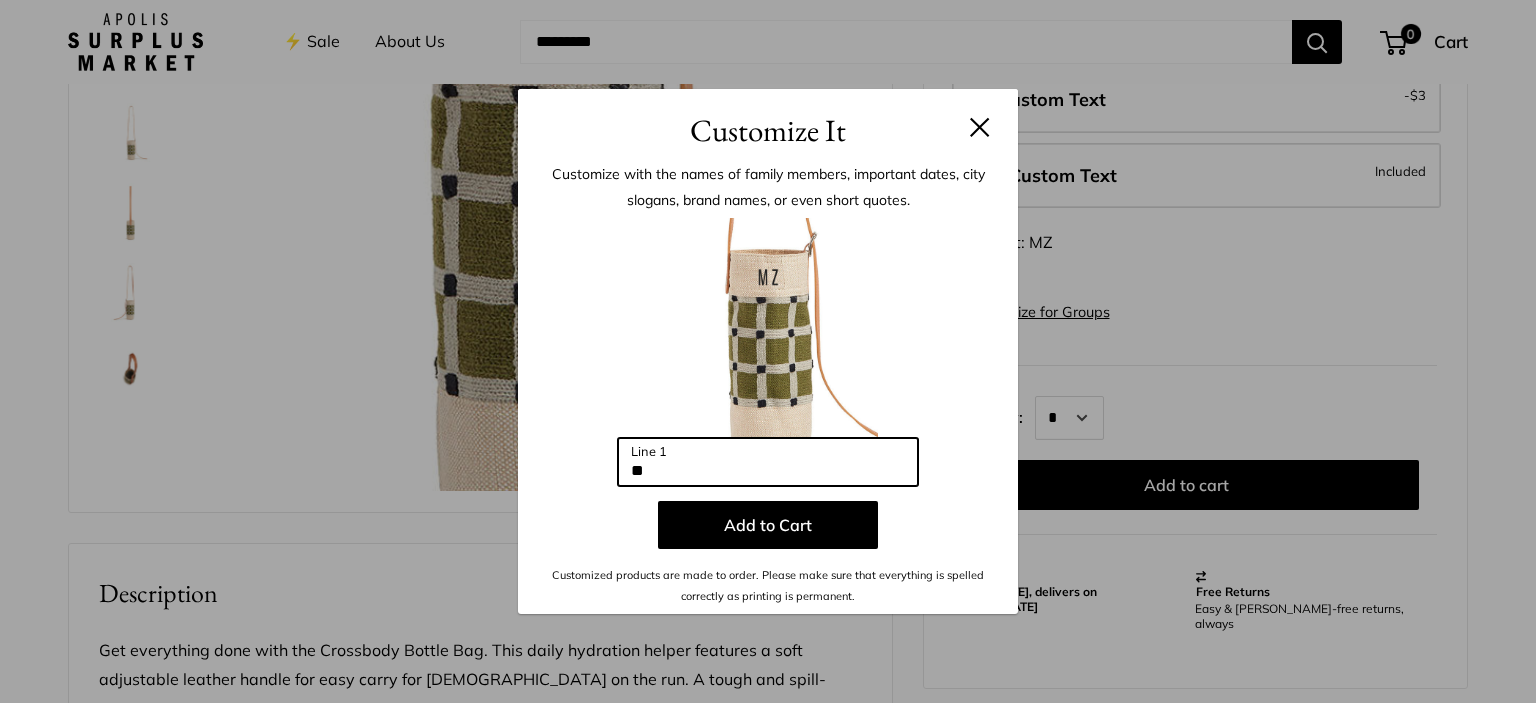 click on "**" at bounding box center (768, 462) 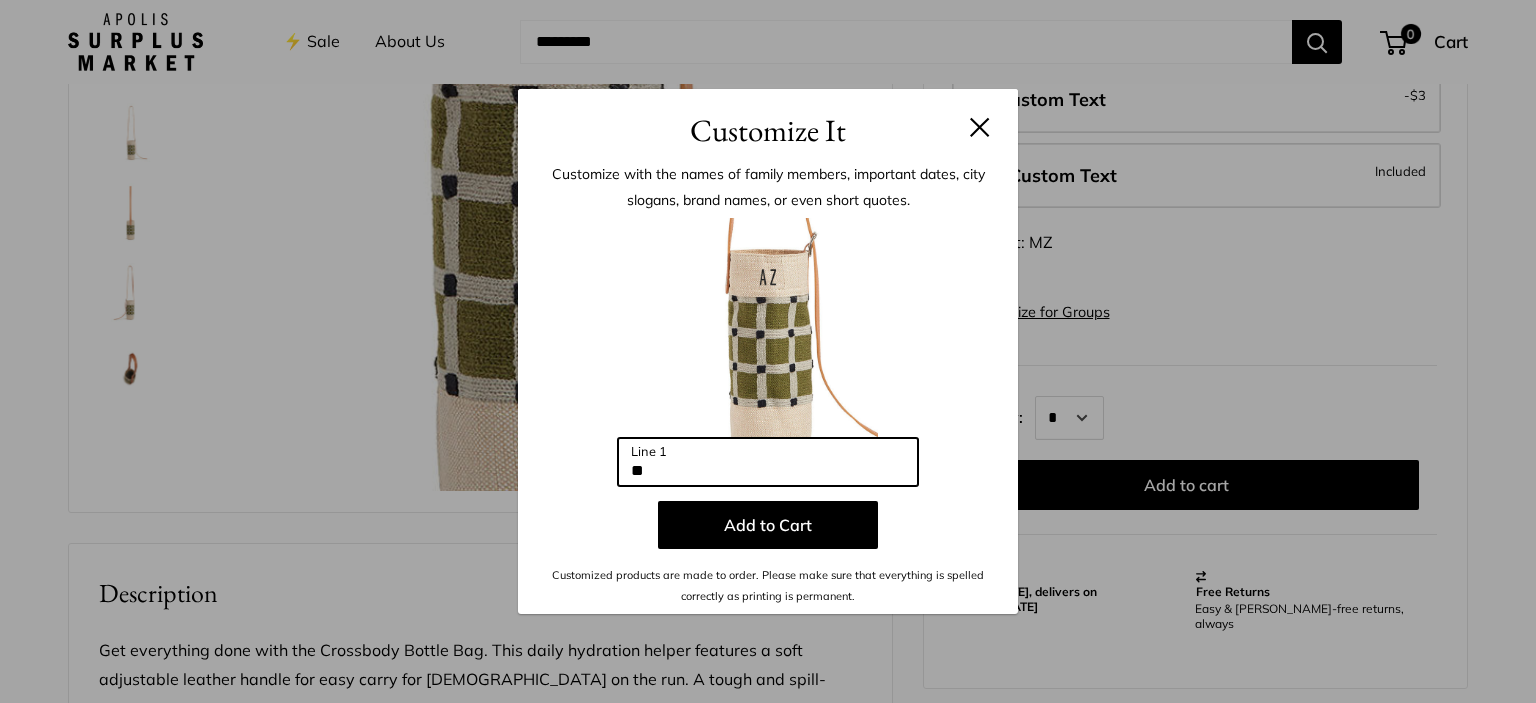 type on "**" 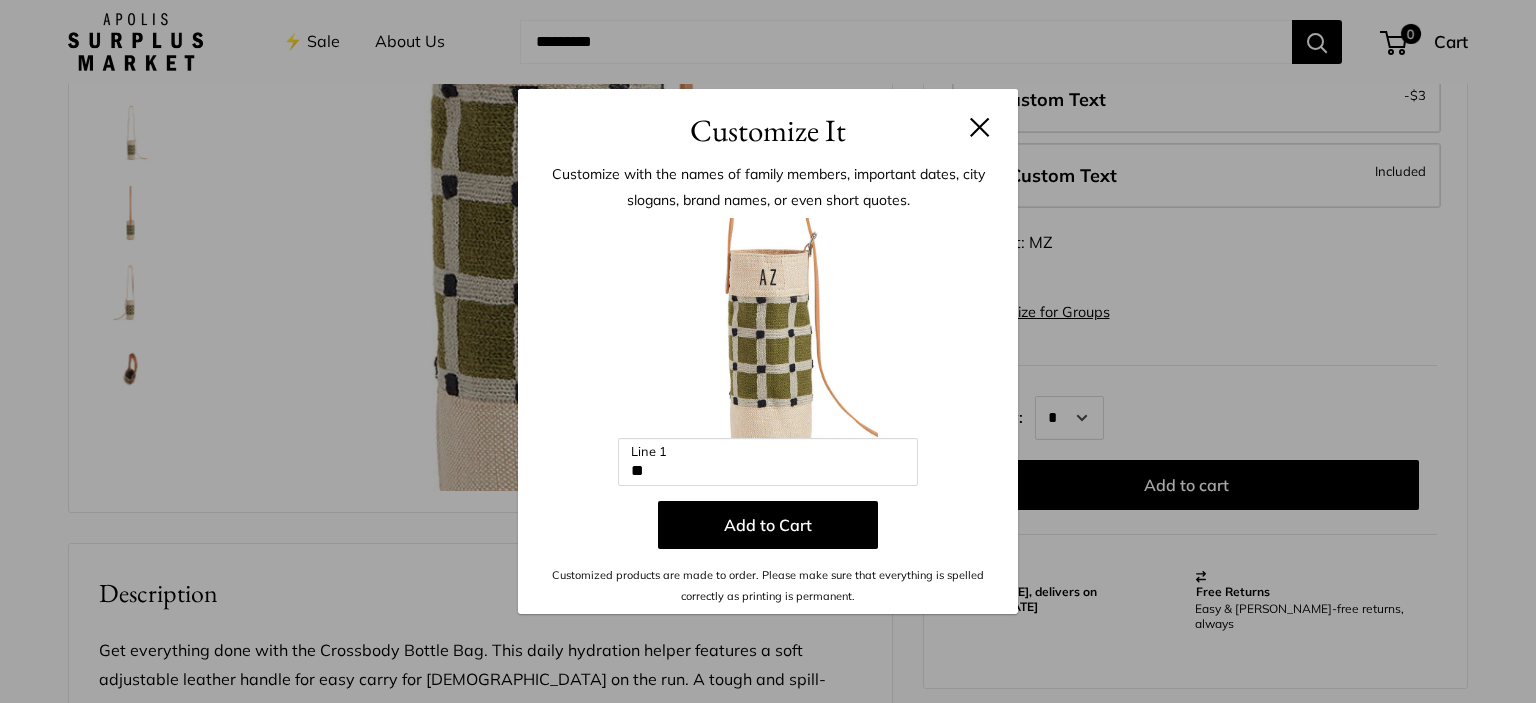 click on "Add to Cart" at bounding box center [768, 525] 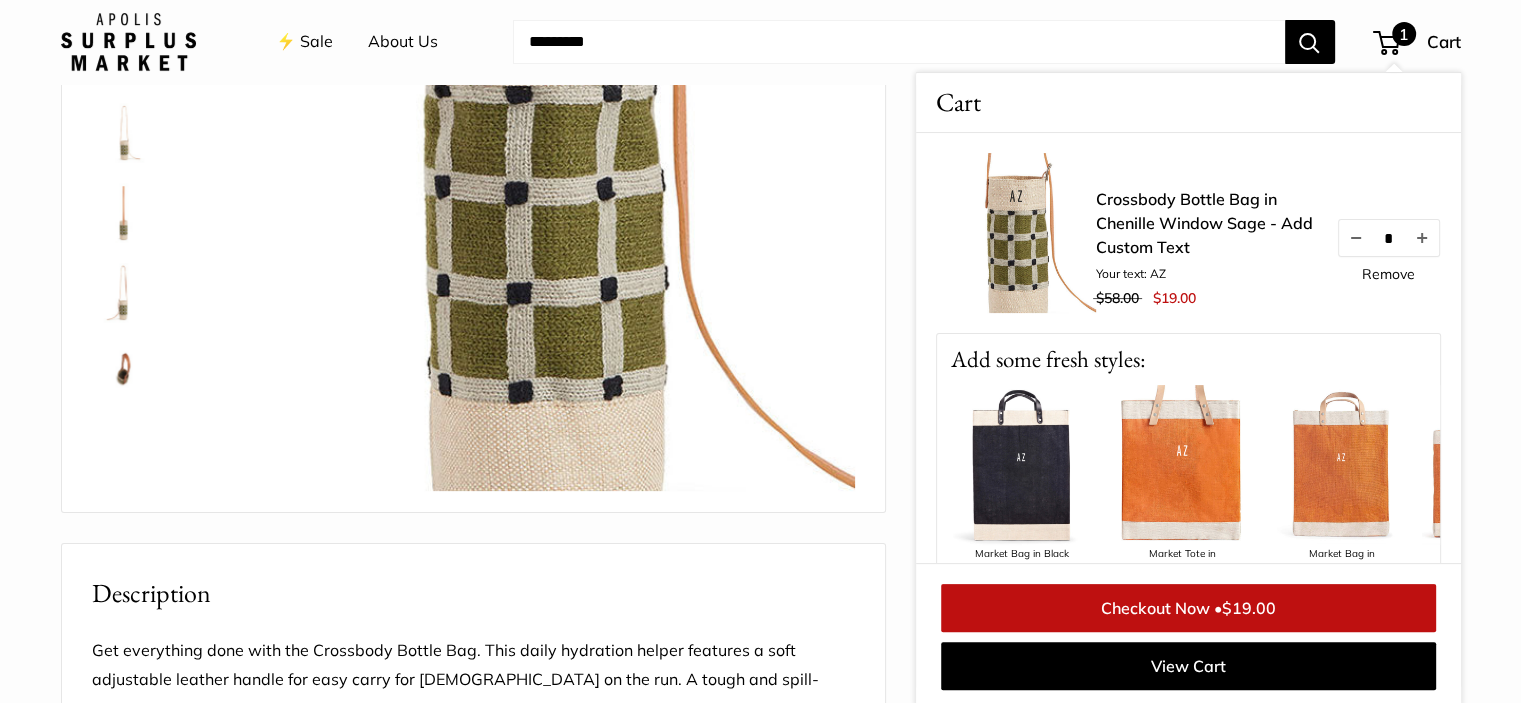 scroll, scrollTop: 336, scrollLeft: 0, axis: vertical 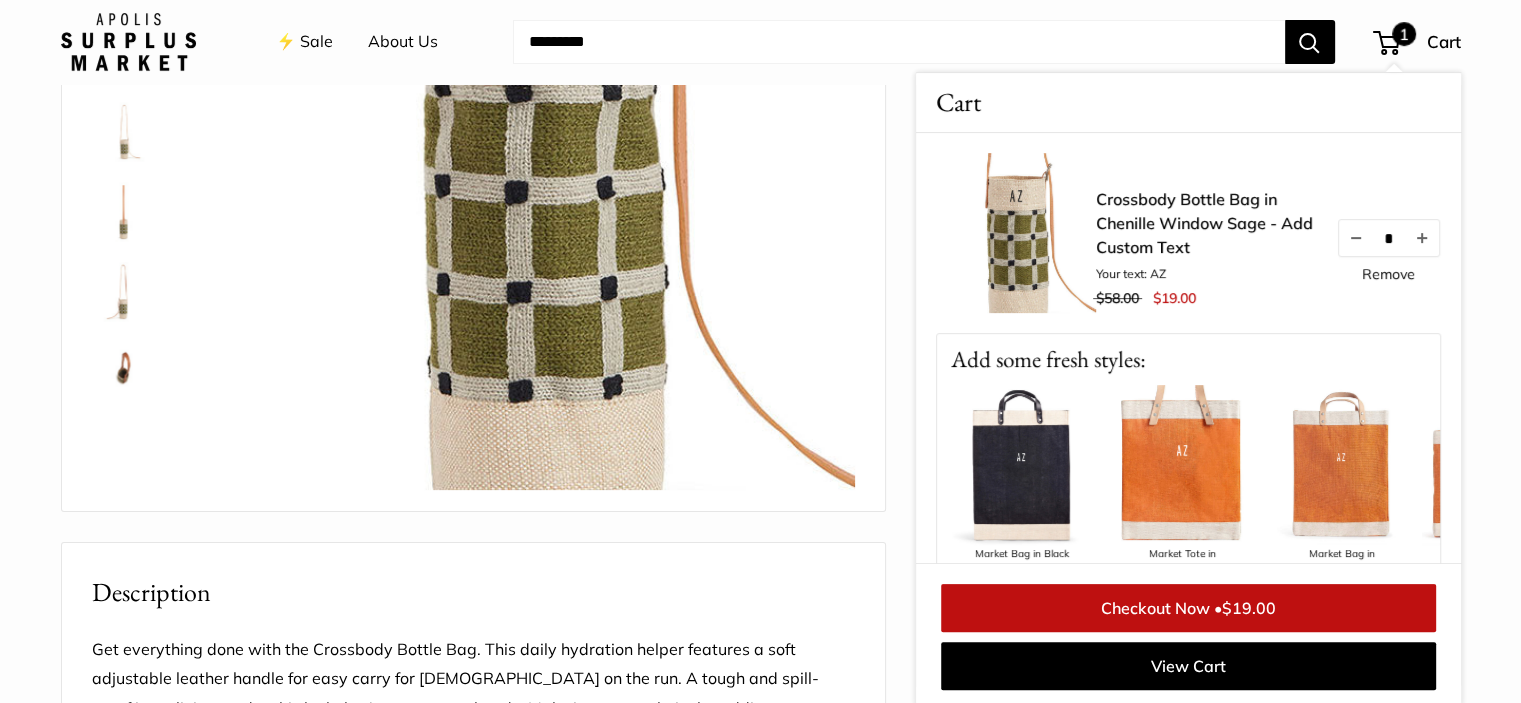 click at bounding box center [899, 42] 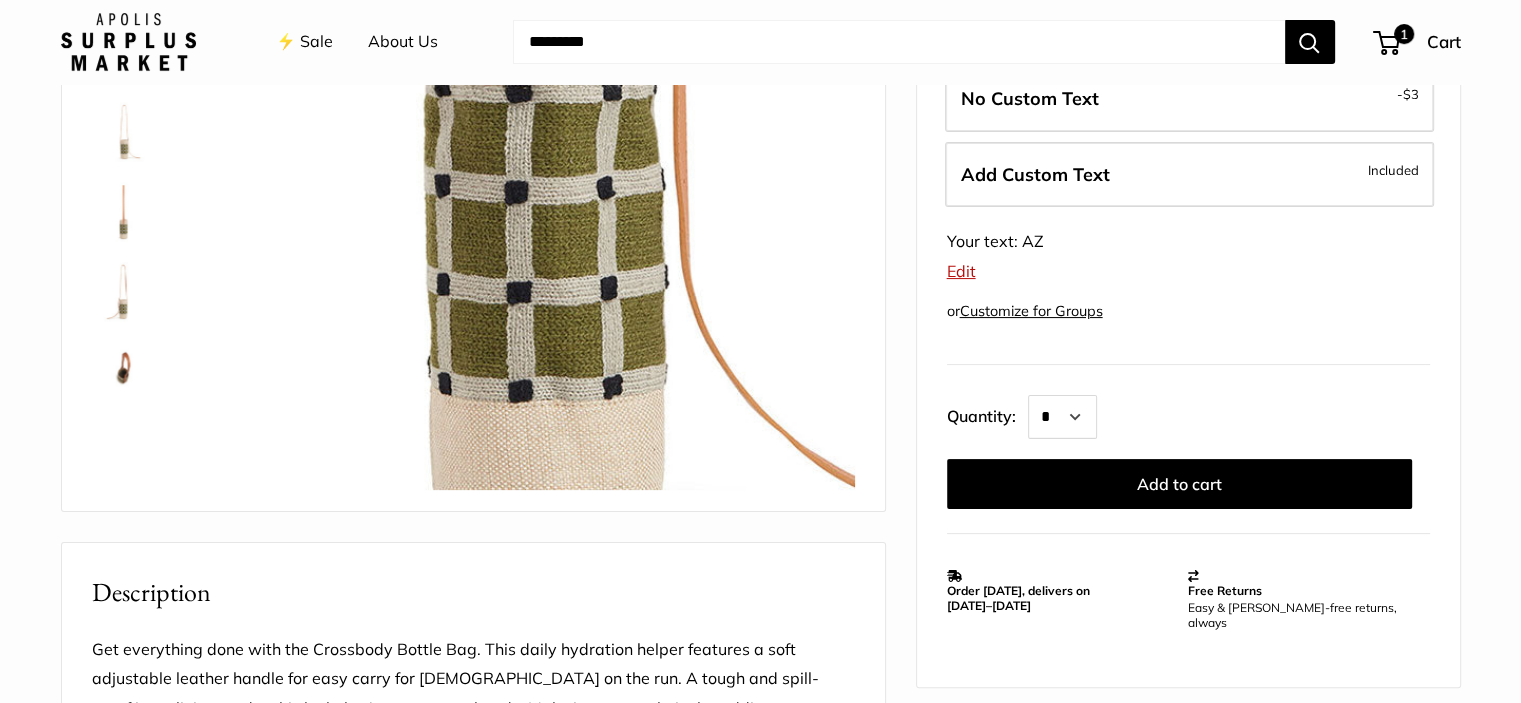 scroll, scrollTop: 338, scrollLeft: 0, axis: vertical 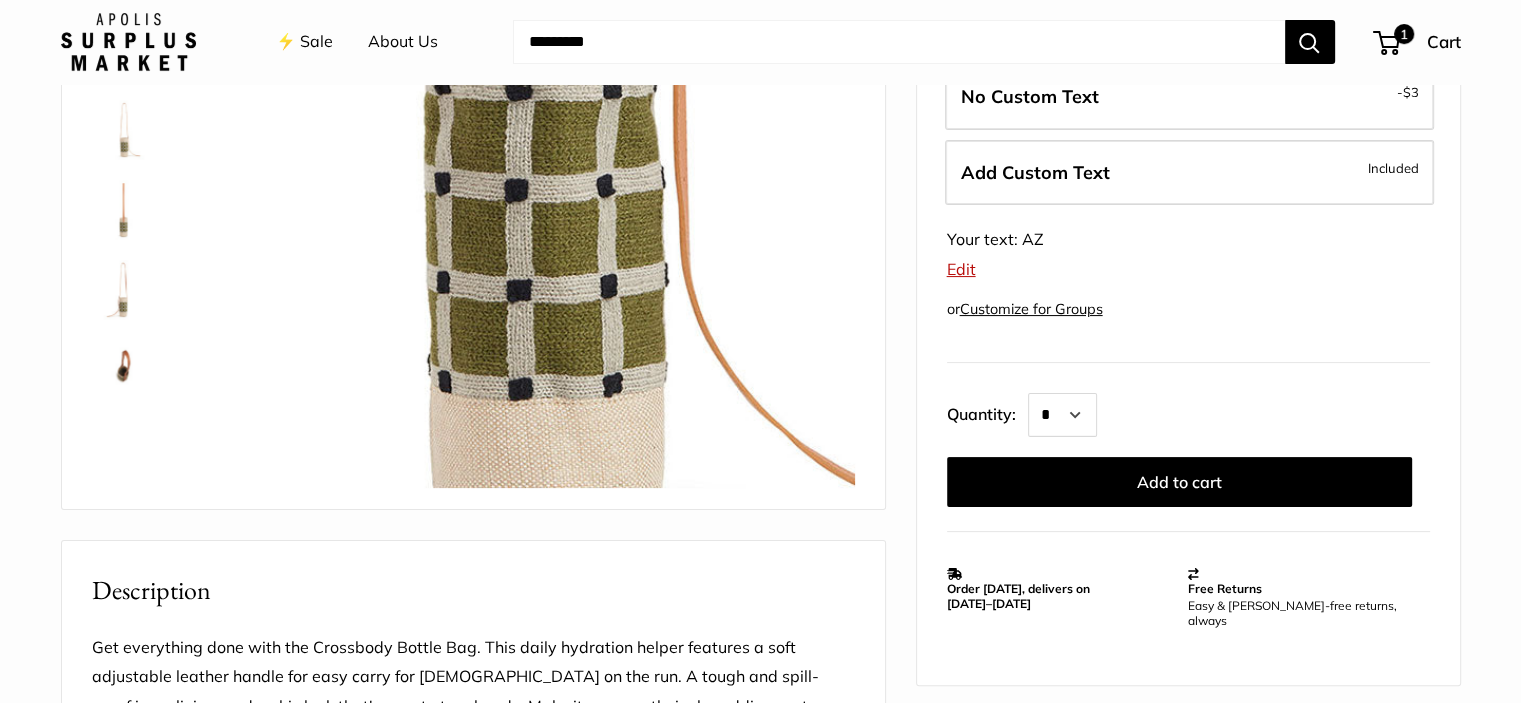 click at bounding box center [899, 42] 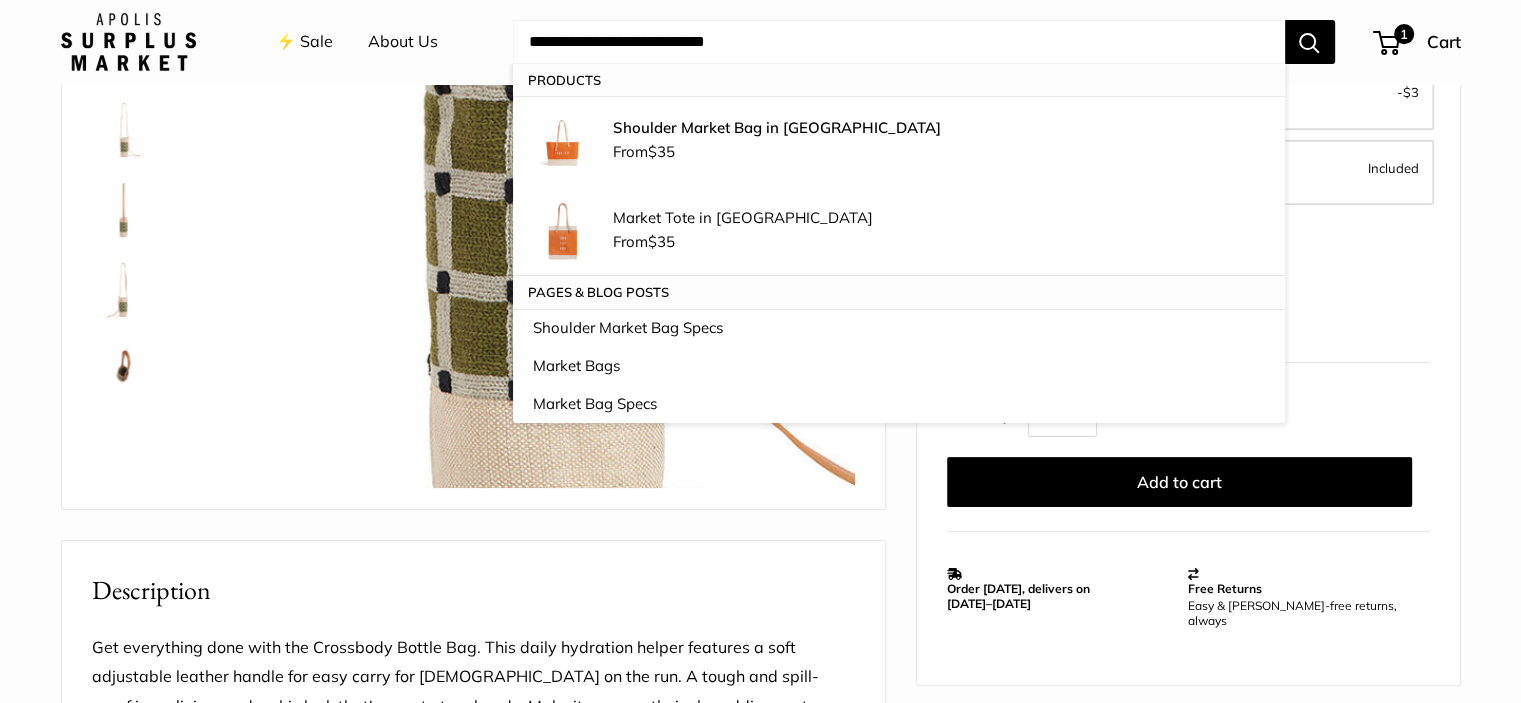 type on "**********" 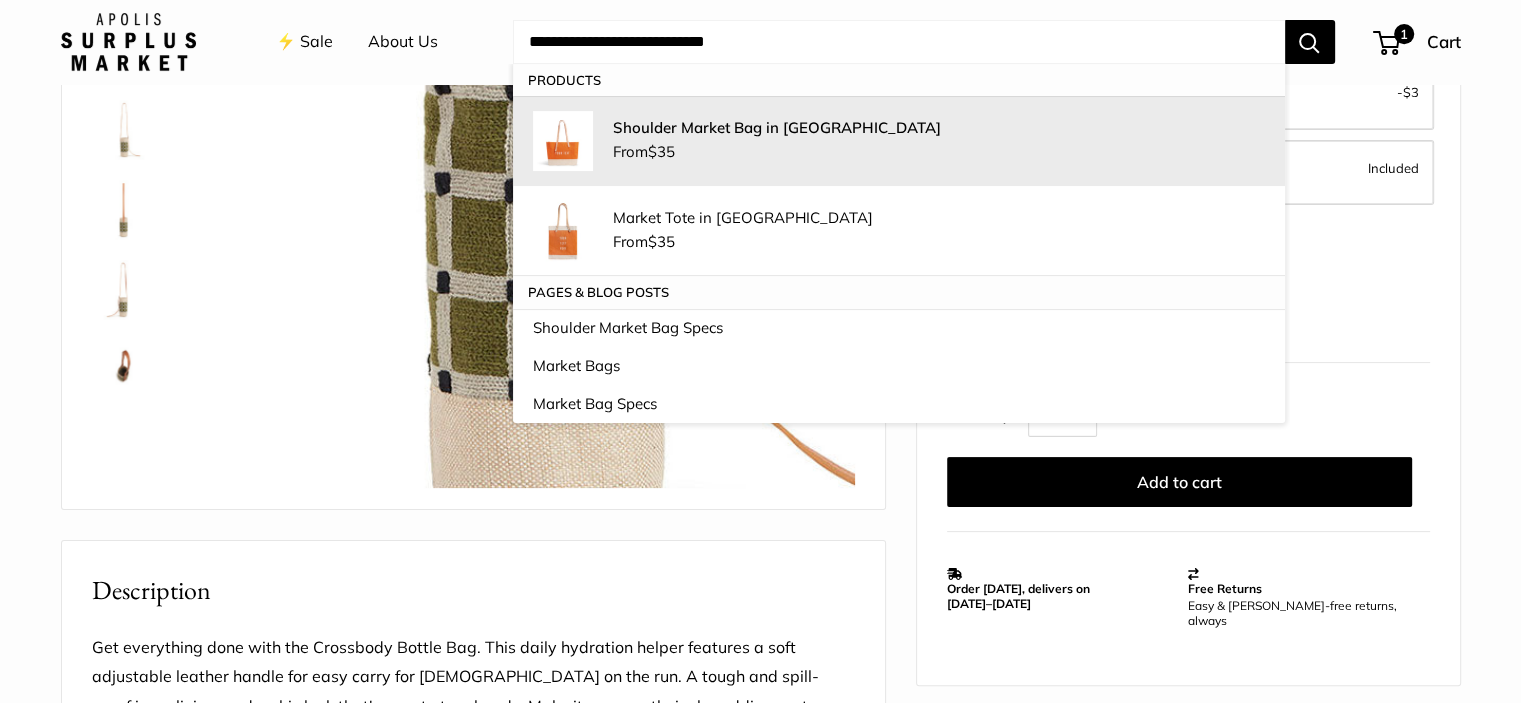 drag, startPoint x: 721, startPoint y: 145, endPoint x: 732, endPoint y: 144, distance: 11.045361 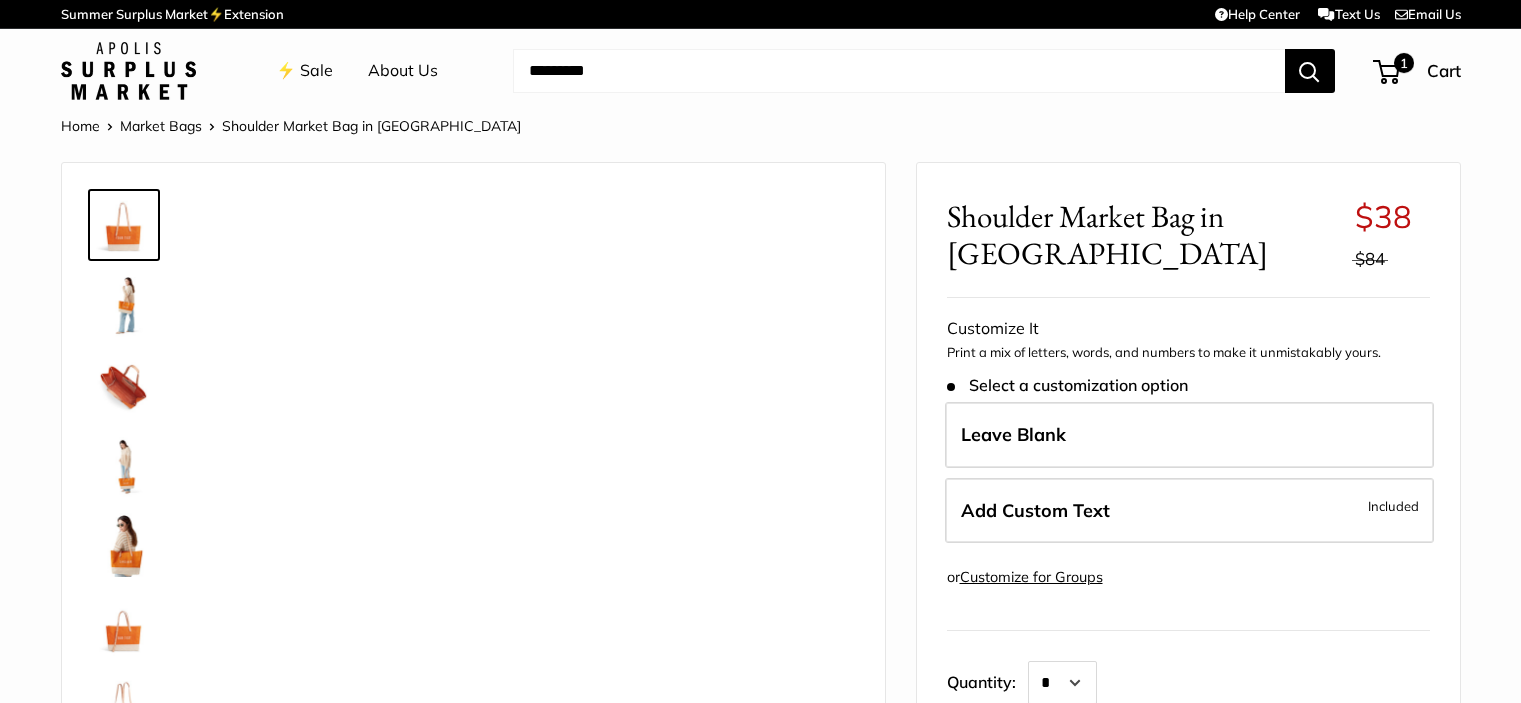 scroll, scrollTop: 0, scrollLeft: 0, axis: both 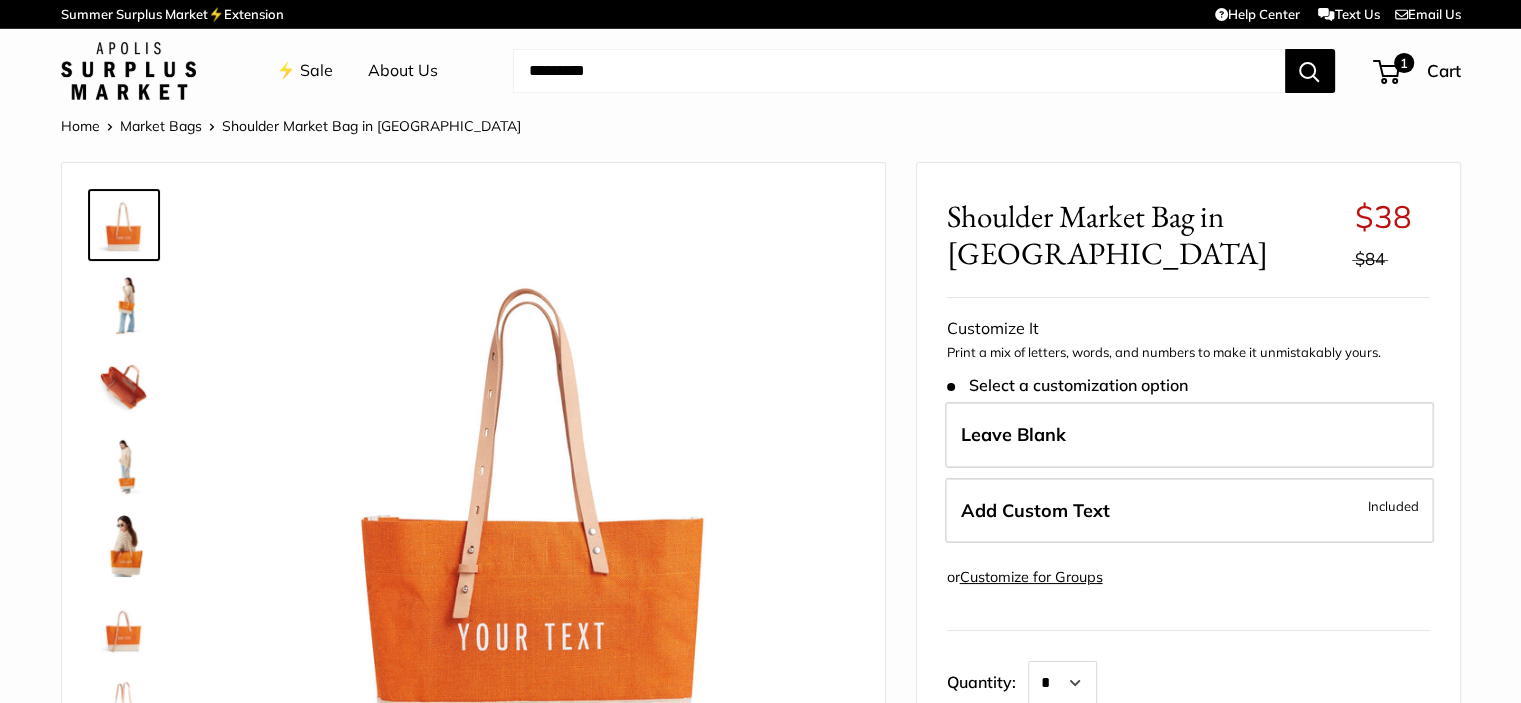 drag, startPoint x: 1054, startPoint y: 516, endPoint x: 1046, endPoint y: 494, distance: 23.409399 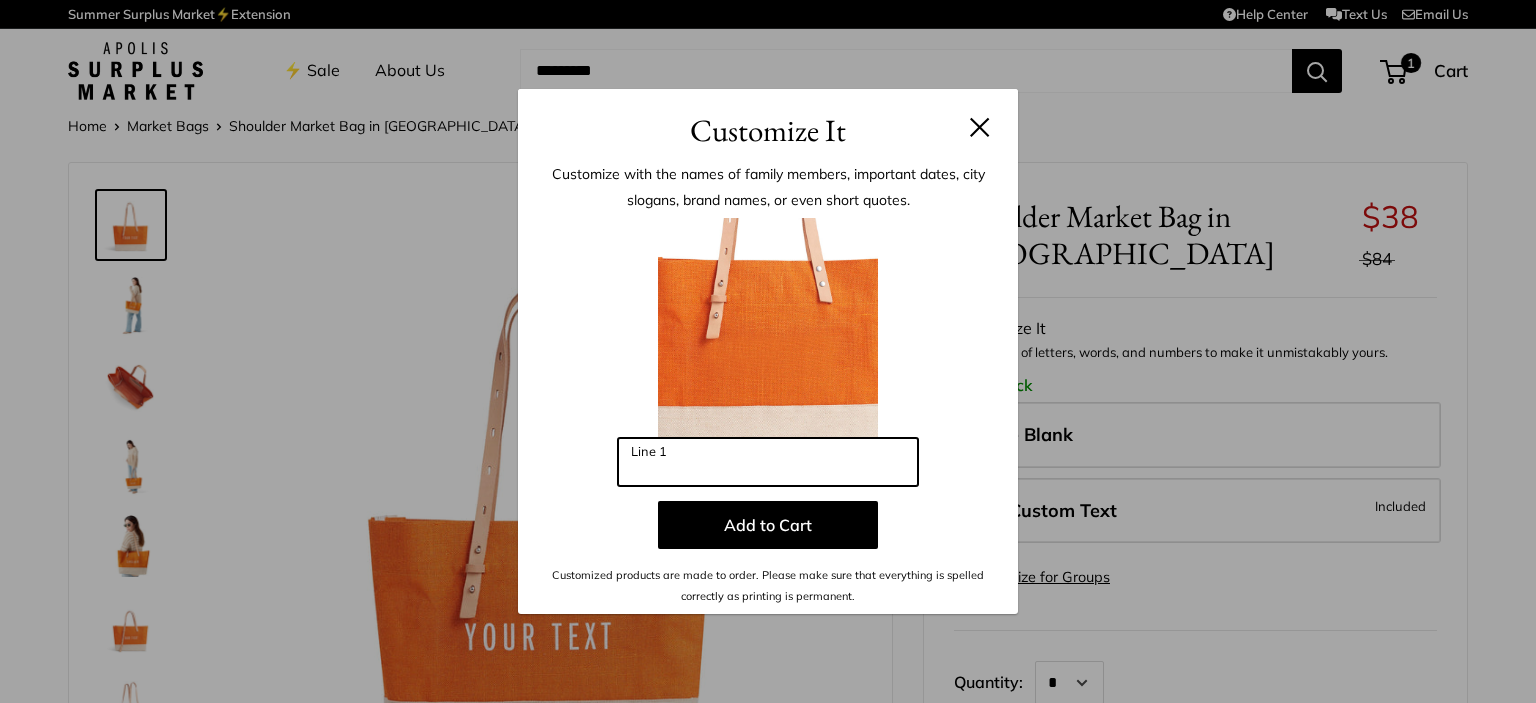 click on "Line 1" at bounding box center [768, 462] 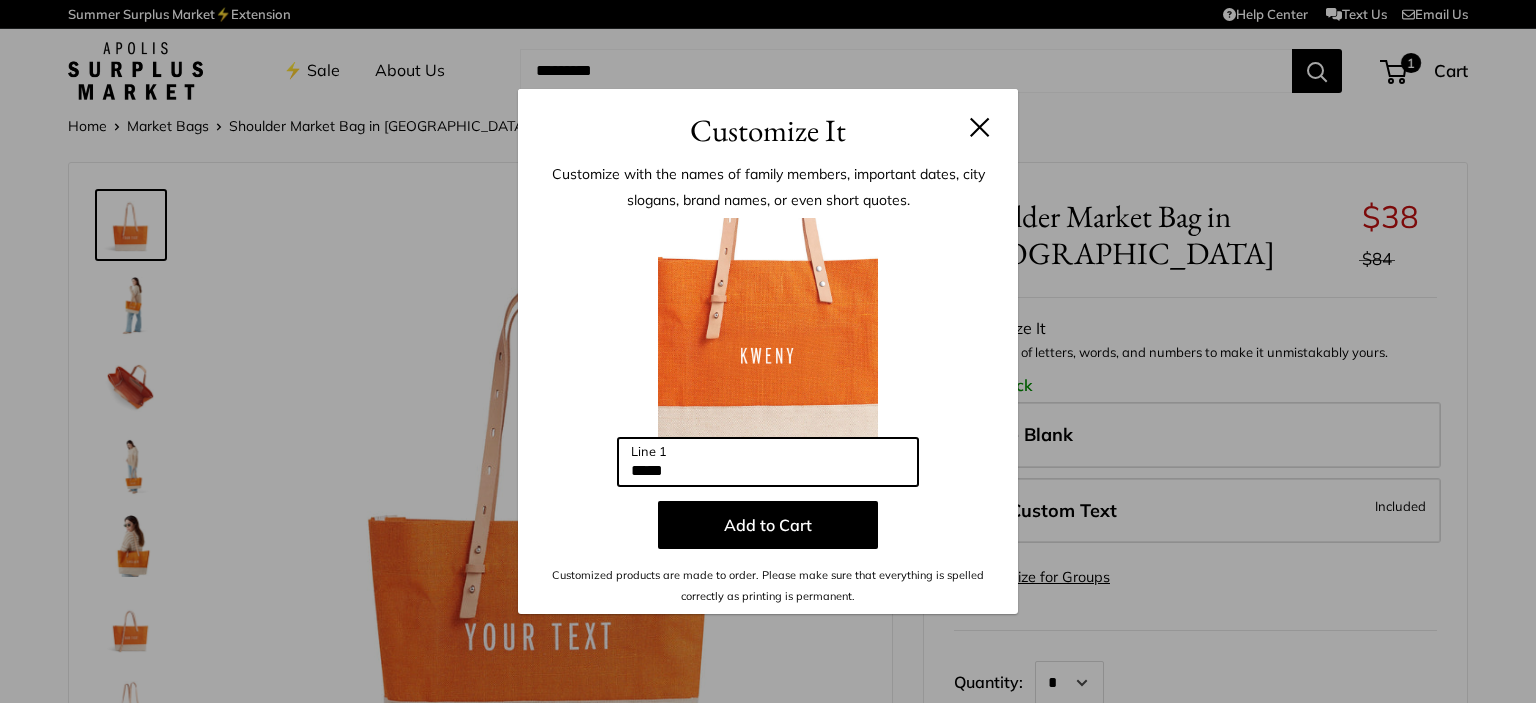type on "*****" 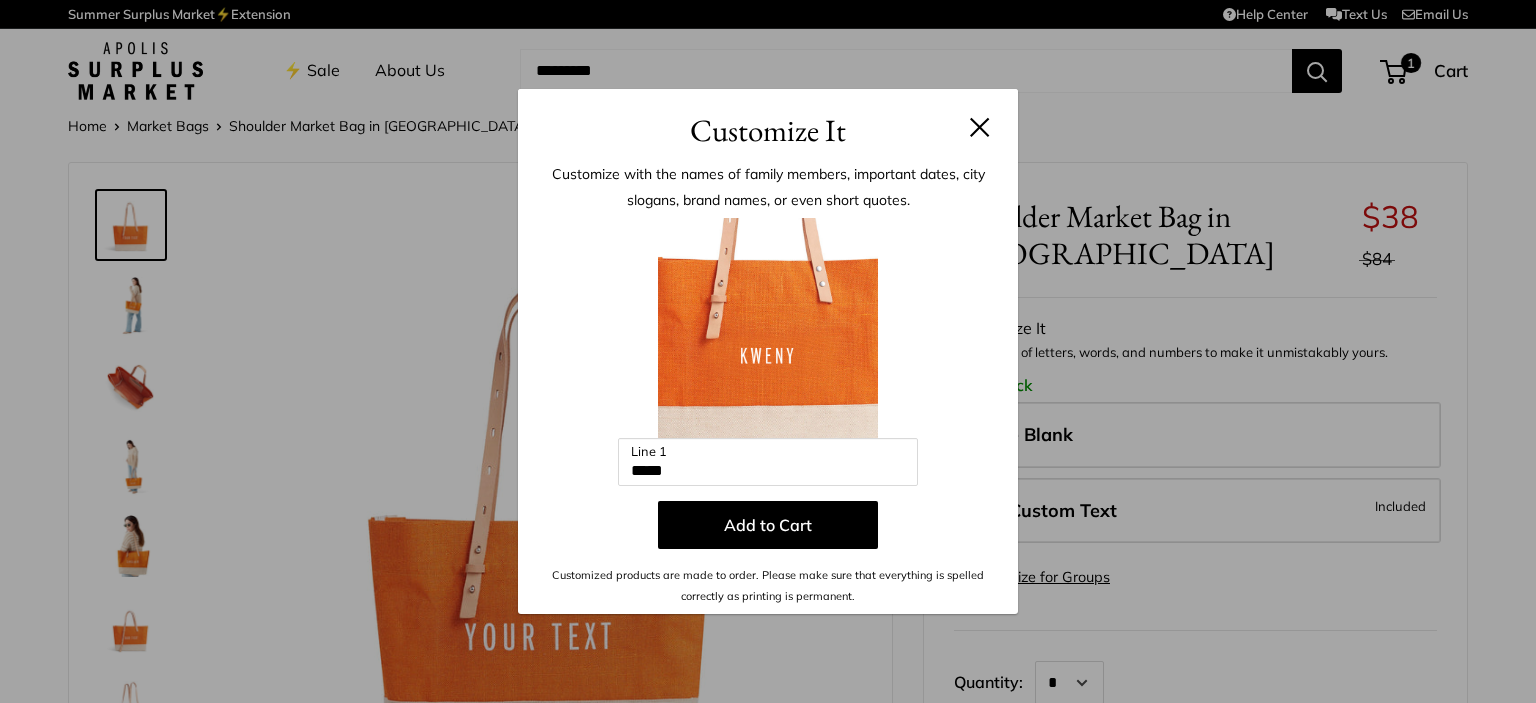 click on "Add to Cart" at bounding box center [768, 525] 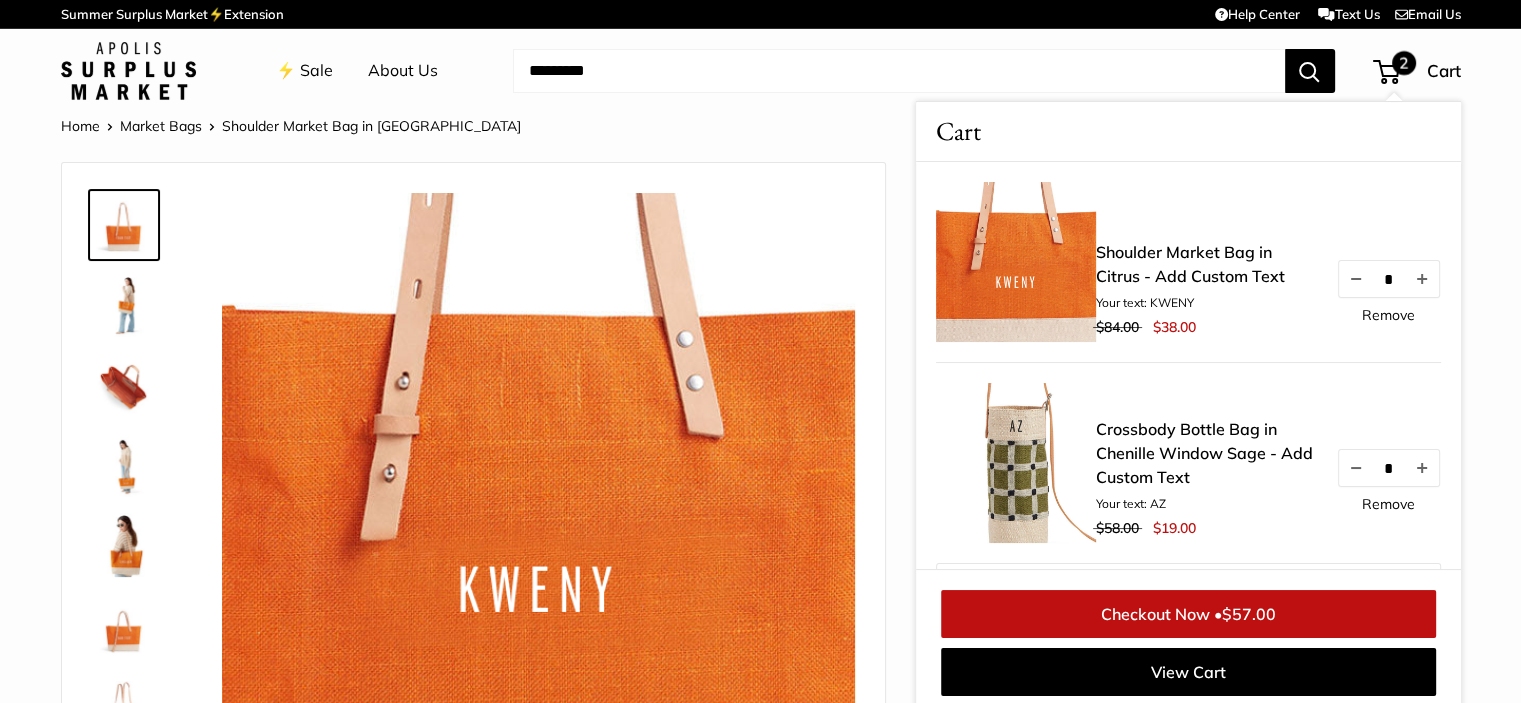 scroll, scrollTop: 8, scrollLeft: 0, axis: vertical 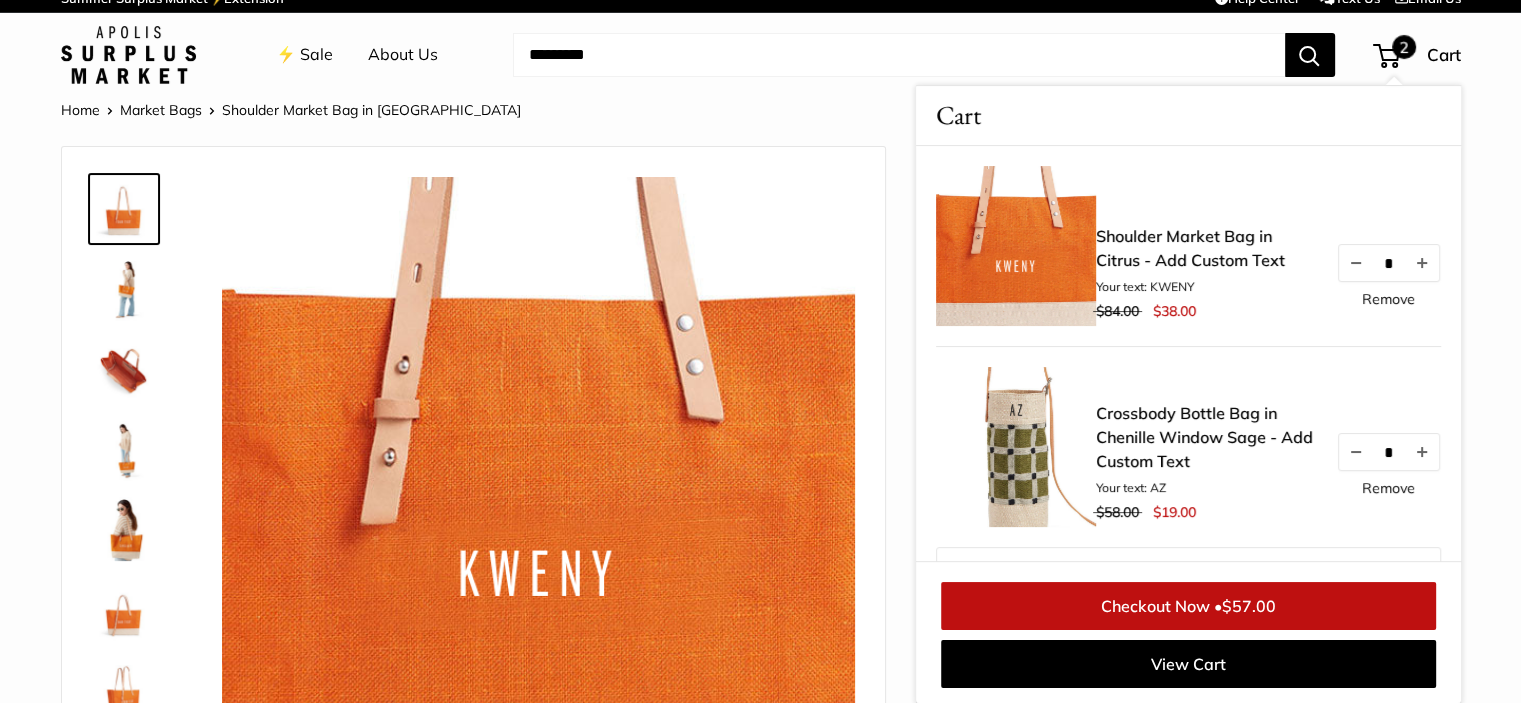 click at bounding box center (899, 55) 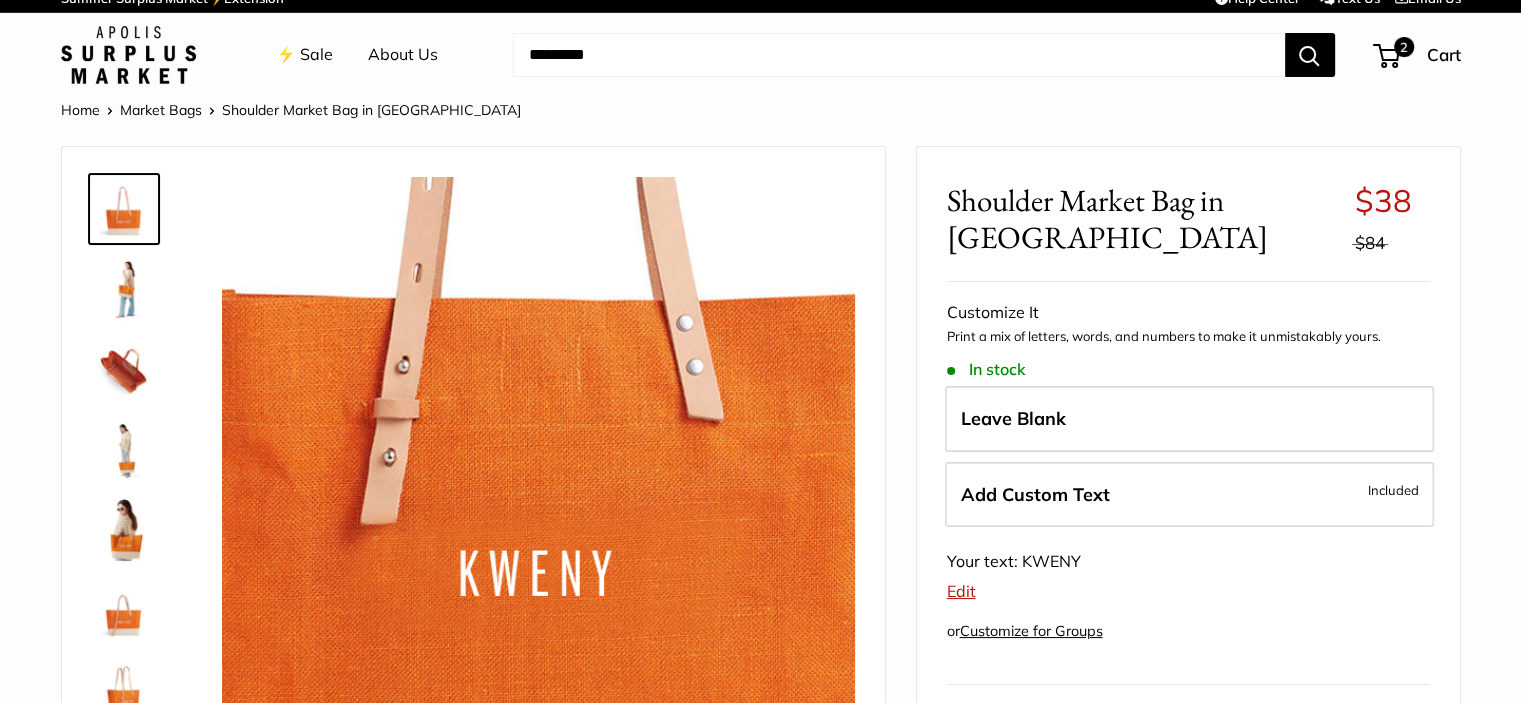 click at bounding box center (899, 55) 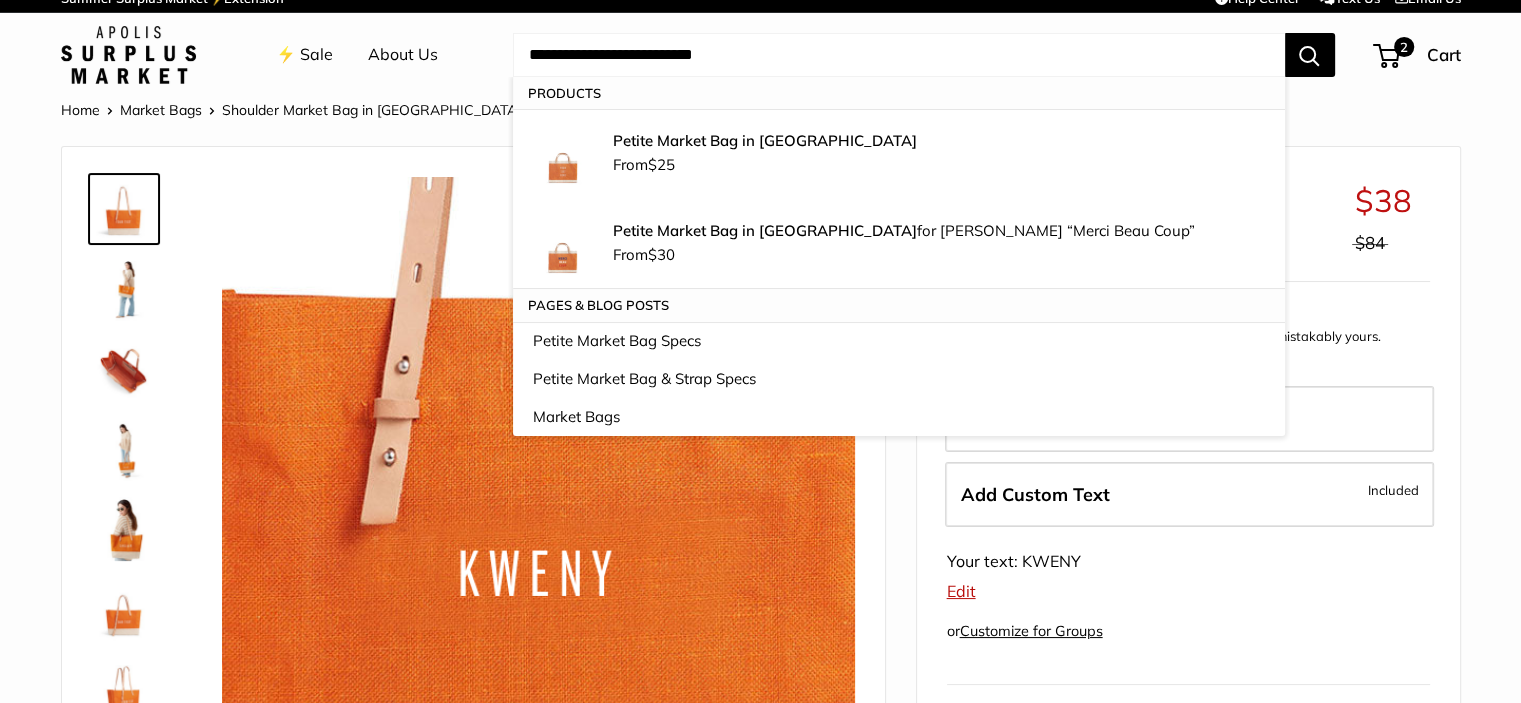 type on "**********" 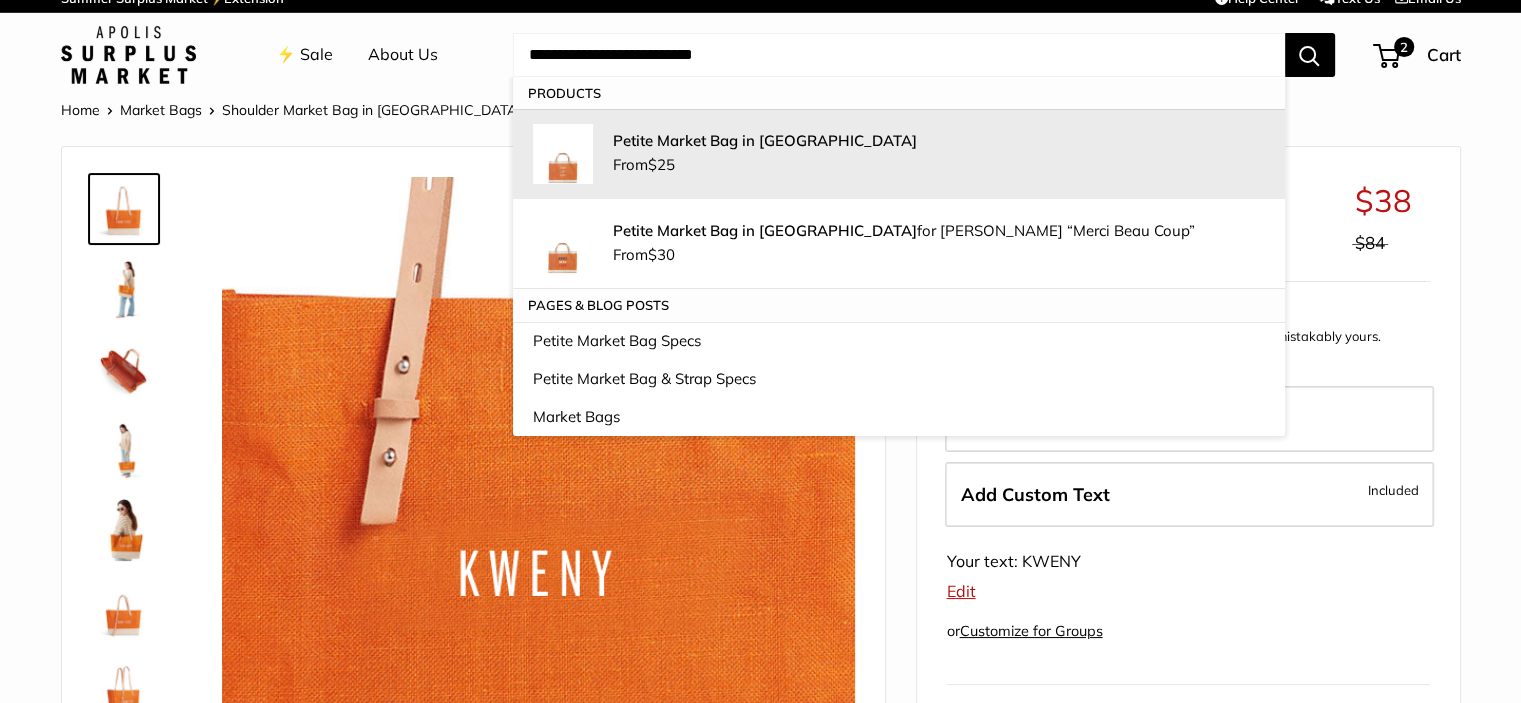click on "Petite Market Bag in [GEOGRAPHIC_DATA]" at bounding box center (939, 140) 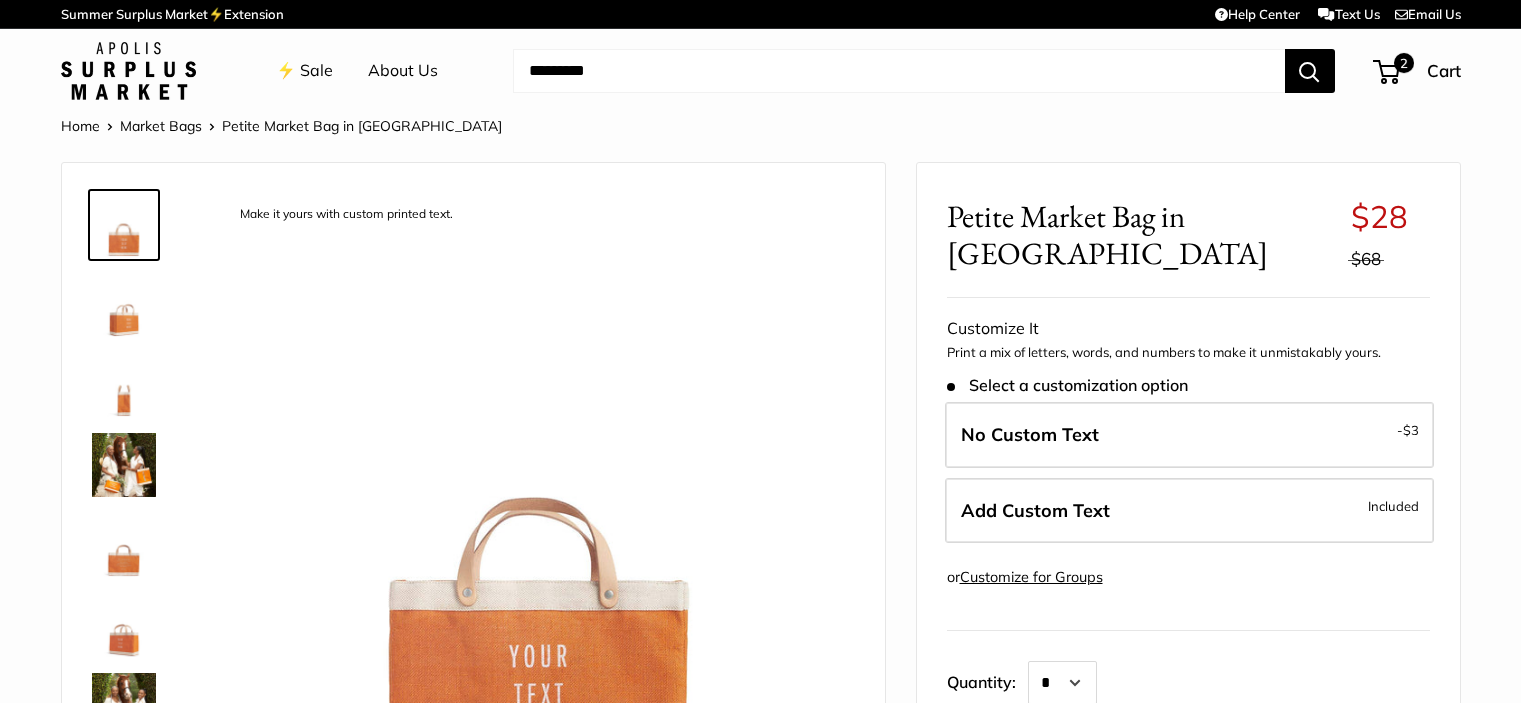 scroll, scrollTop: 0, scrollLeft: 0, axis: both 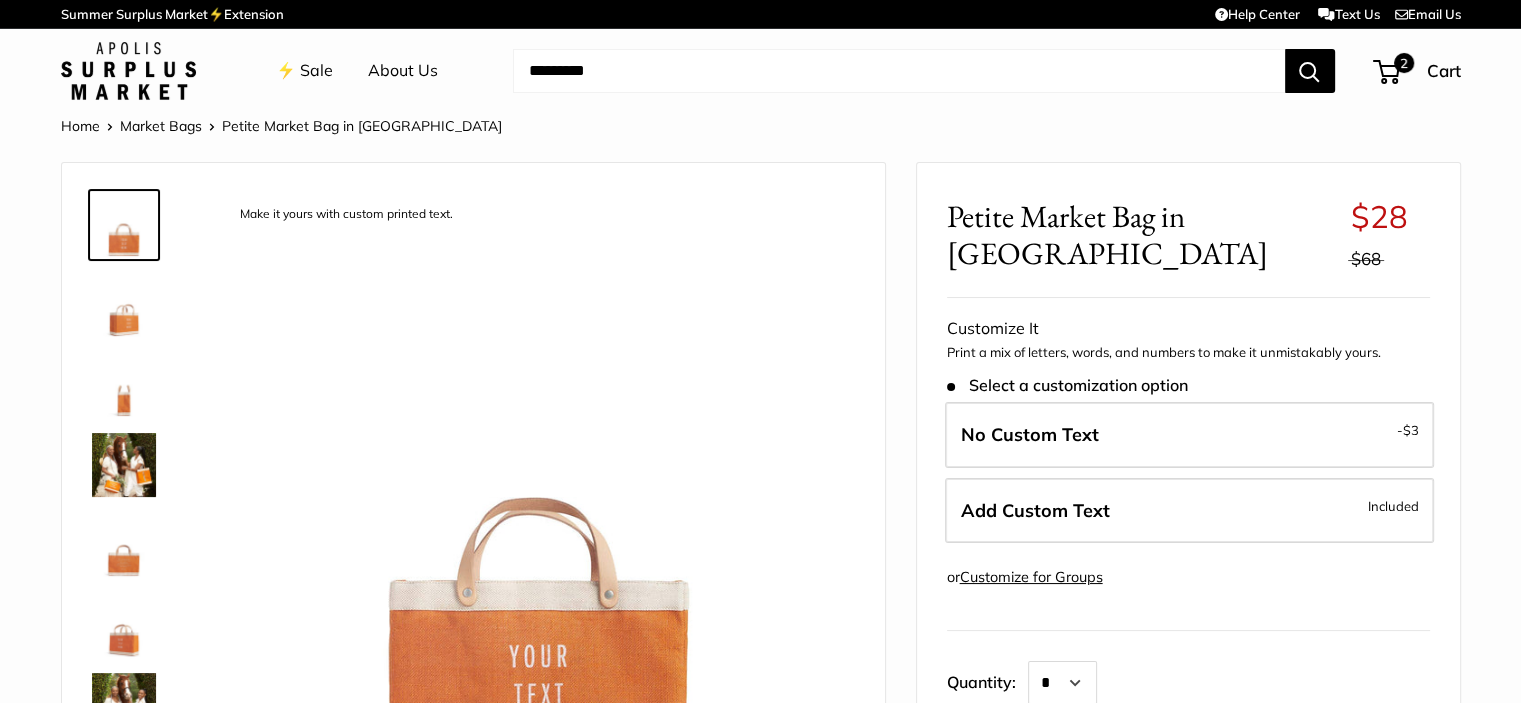 click on "Add Custom Text
Included" at bounding box center (1189, 511) 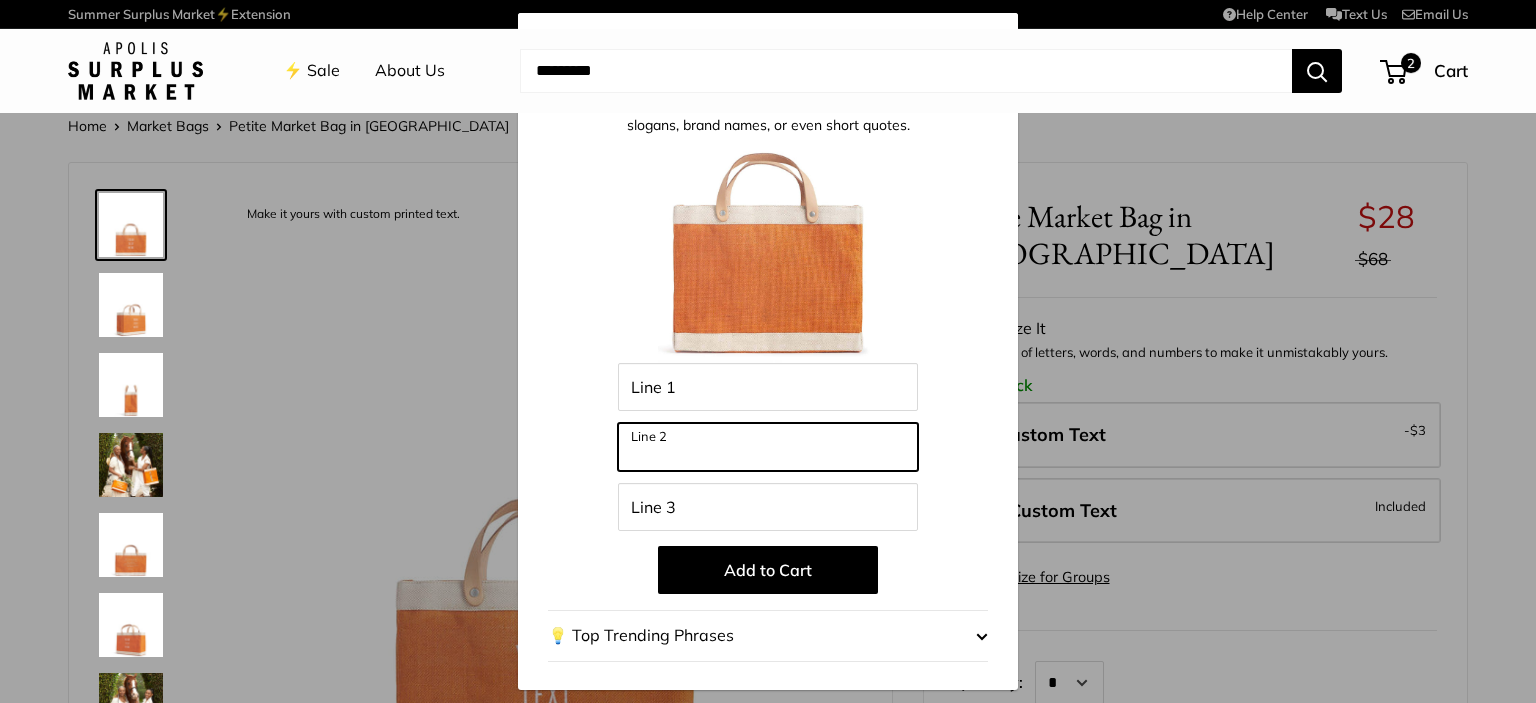 click on "Line 2" at bounding box center [768, 447] 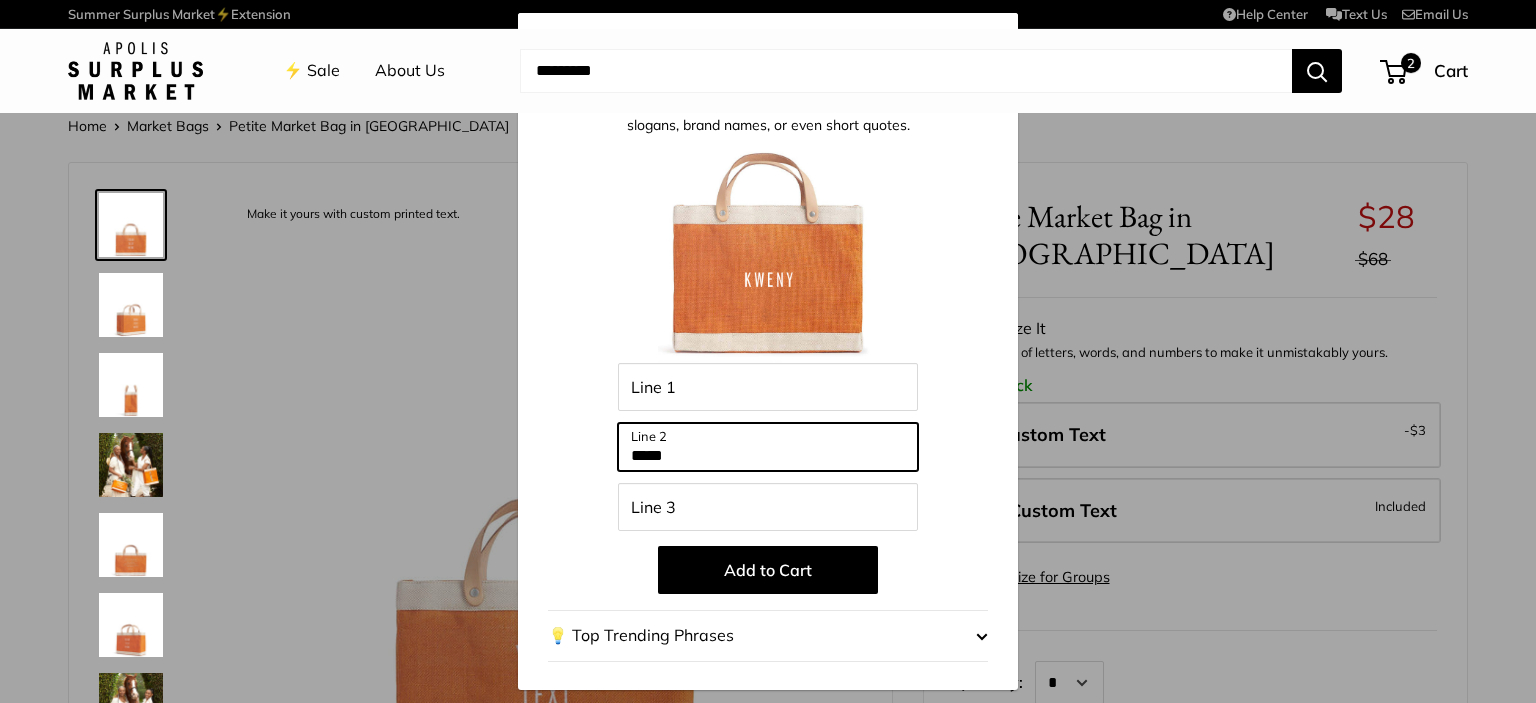 type on "*****" 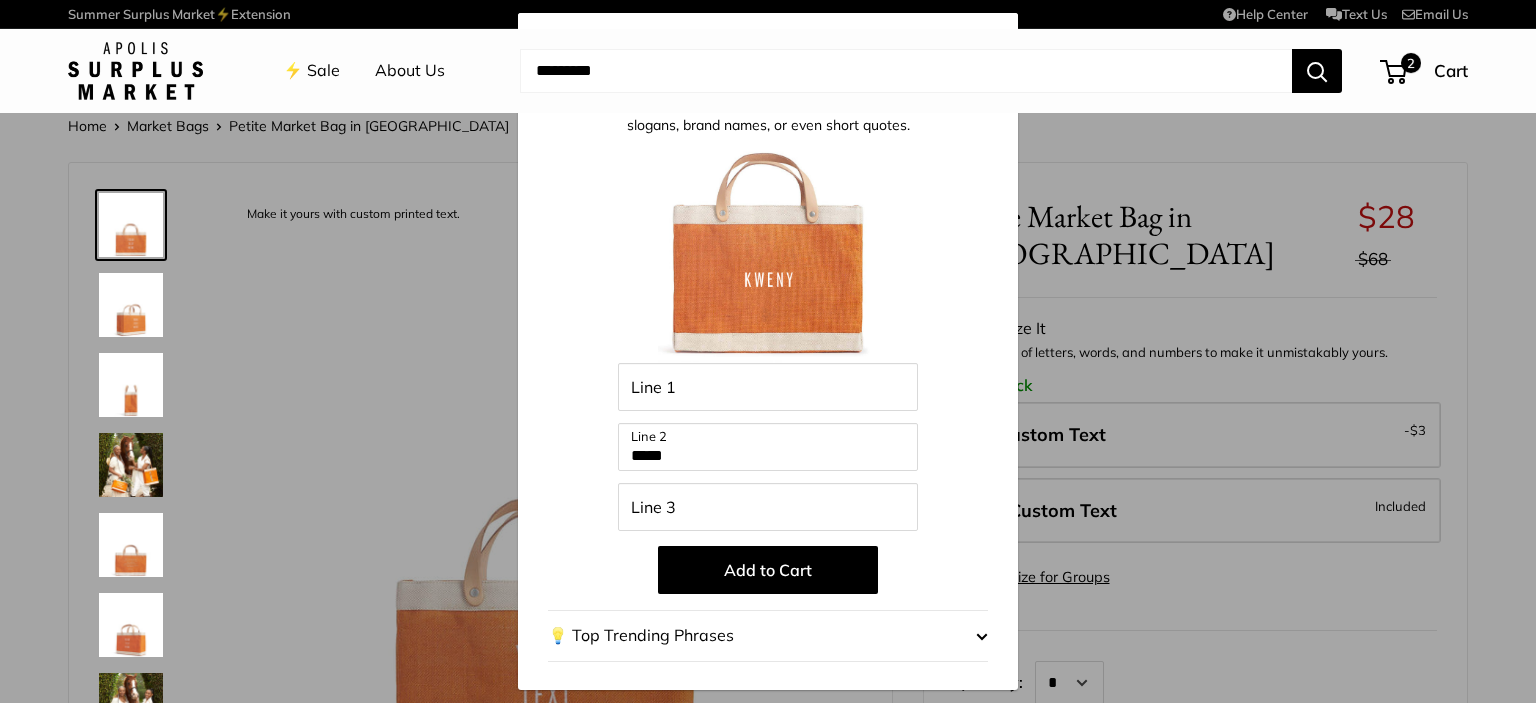 click on "Add to Cart" at bounding box center (768, 570) 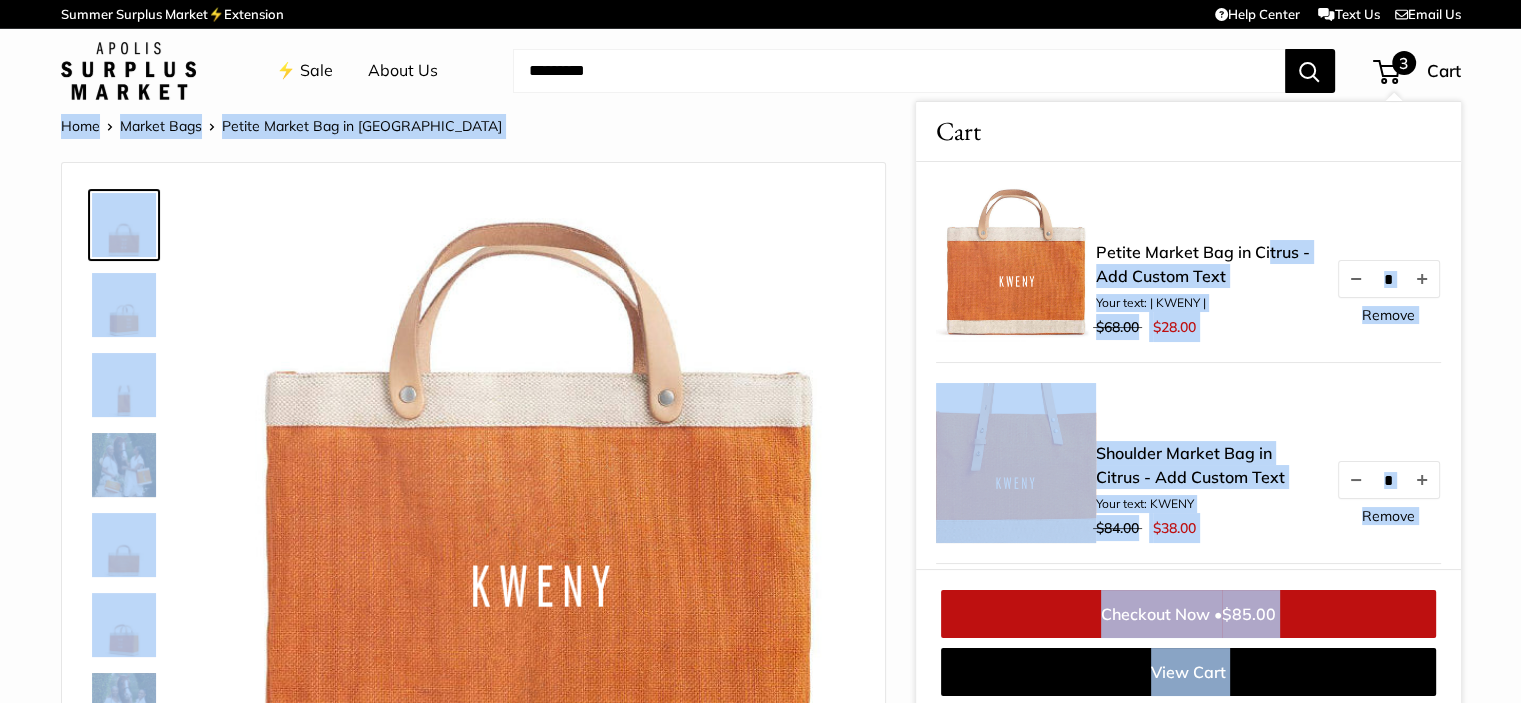 drag, startPoint x: 944, startPoint y: 223, endPoint x: 1266, endPoint y: 214, distance: 322.12576 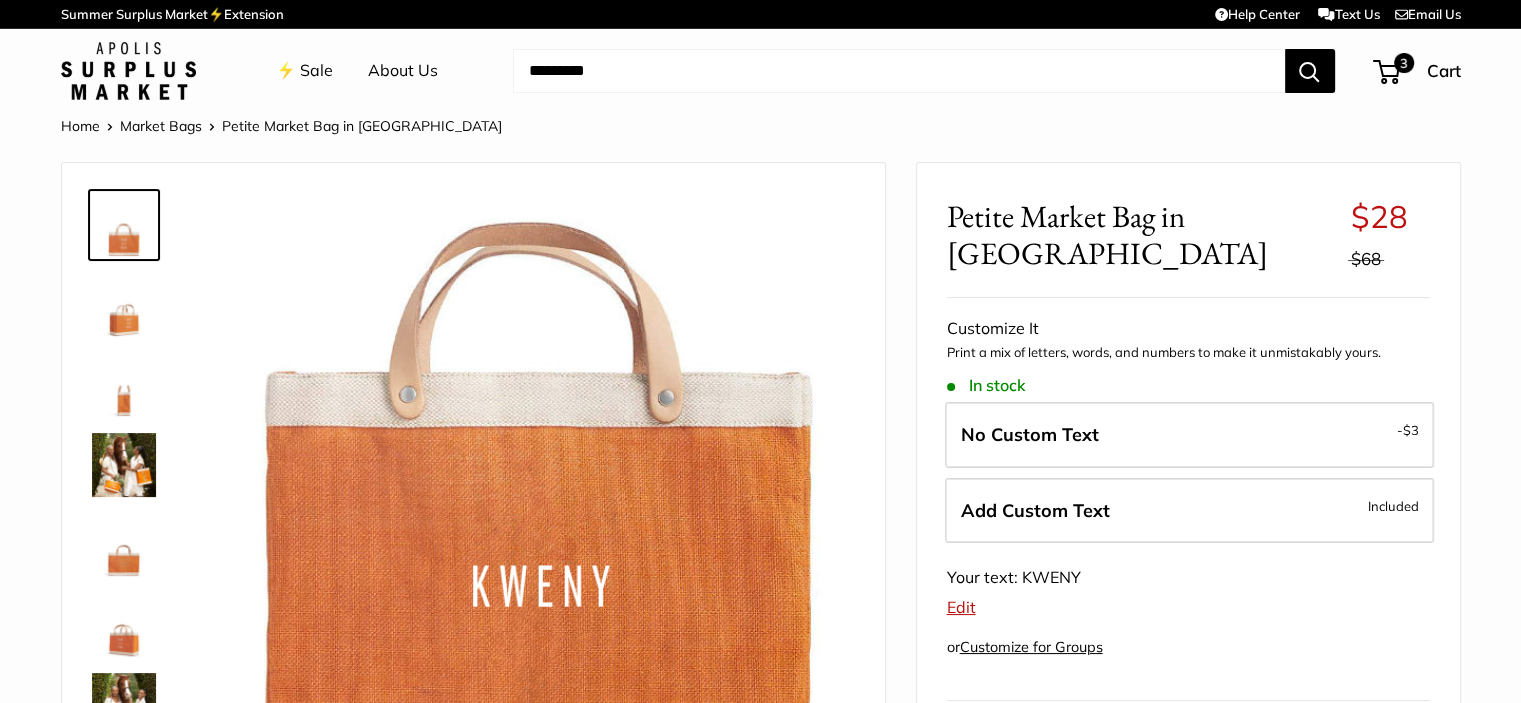 click on "Summer Surplus Market⚡️Extension
Help Center
Text Us
Email Us
⚡️ Sale About Us
Need help?
Text Us:  20919
hello@apolisglobal.com
Follow Us
Facebook
Twitter
3" at bounding box center [760, 2204] 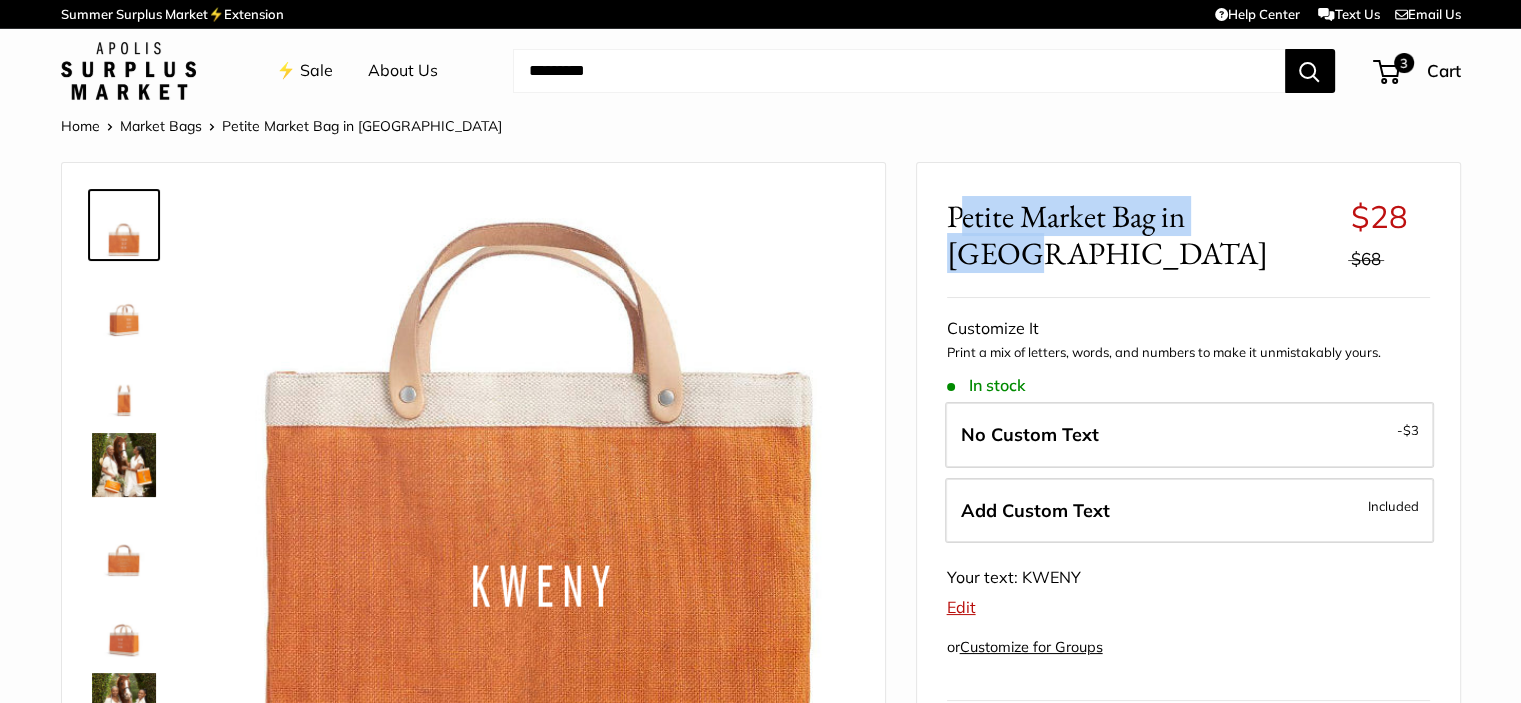 drag, startPoint x: 954, startPoint y: 215, endPoint x: 1256, endPoint y: 215, distance: 302 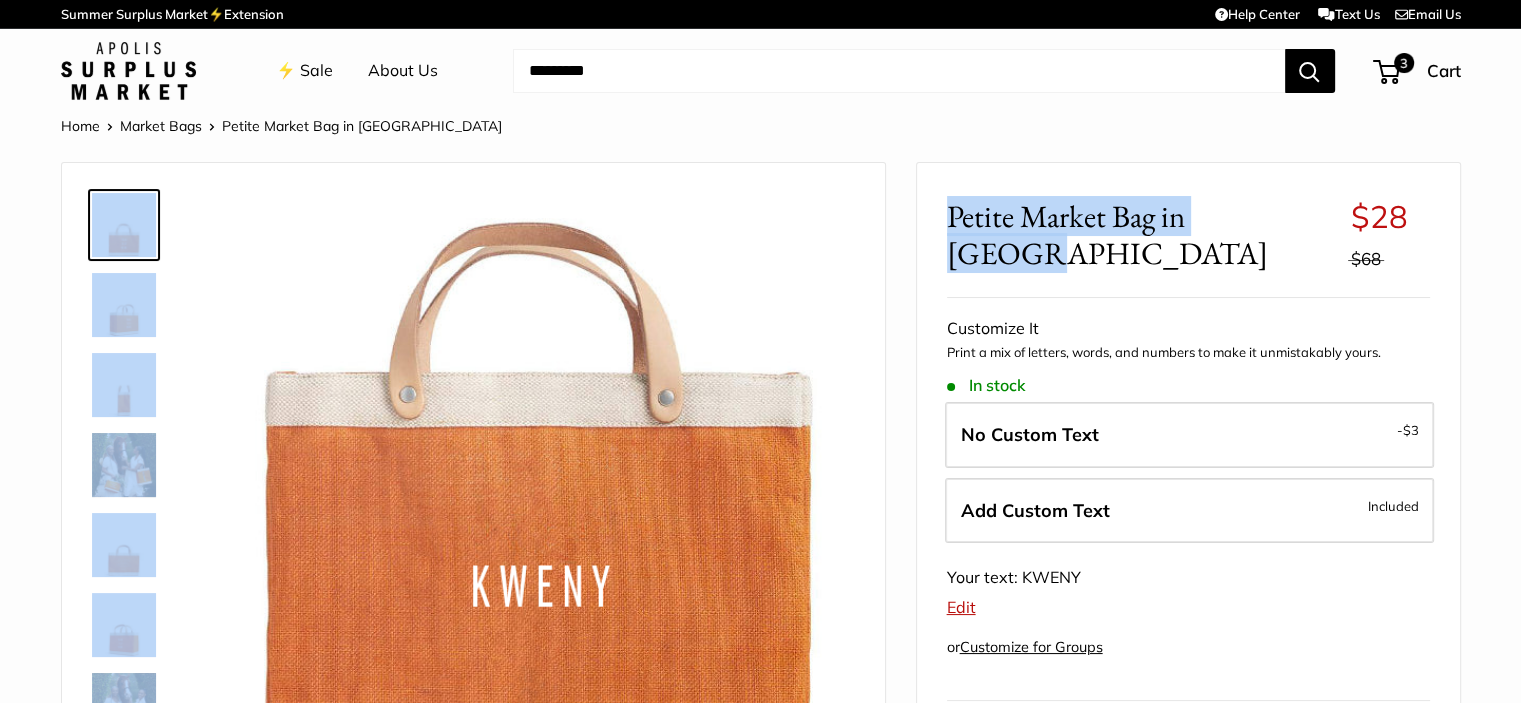 drag, startPoint x: 1276, startPoint y: 221, endPoint x: 908, endPoint y: 223, distance: 368.00543 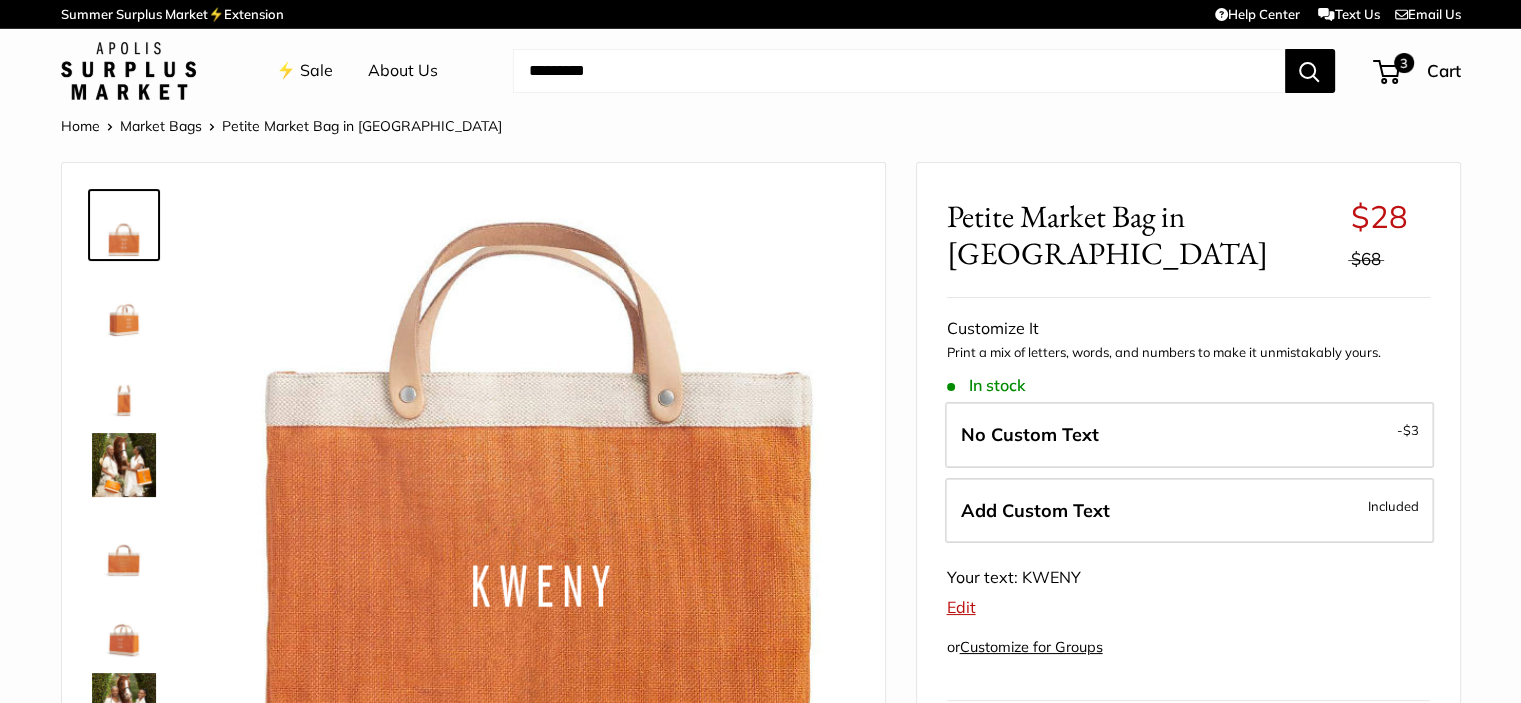 click on "Petite Market Bag in Citrus
$28
$68
Rated 4.9 out of 5
216 Reviews
Based on 216 reviews
Save  $40
$28
$68
/
Customize It
Print a mix of letters, words, and numbers to make it unmistakably yours.
Stock:
In stock
- $3 - $3" at bounding box center [1188, 595] 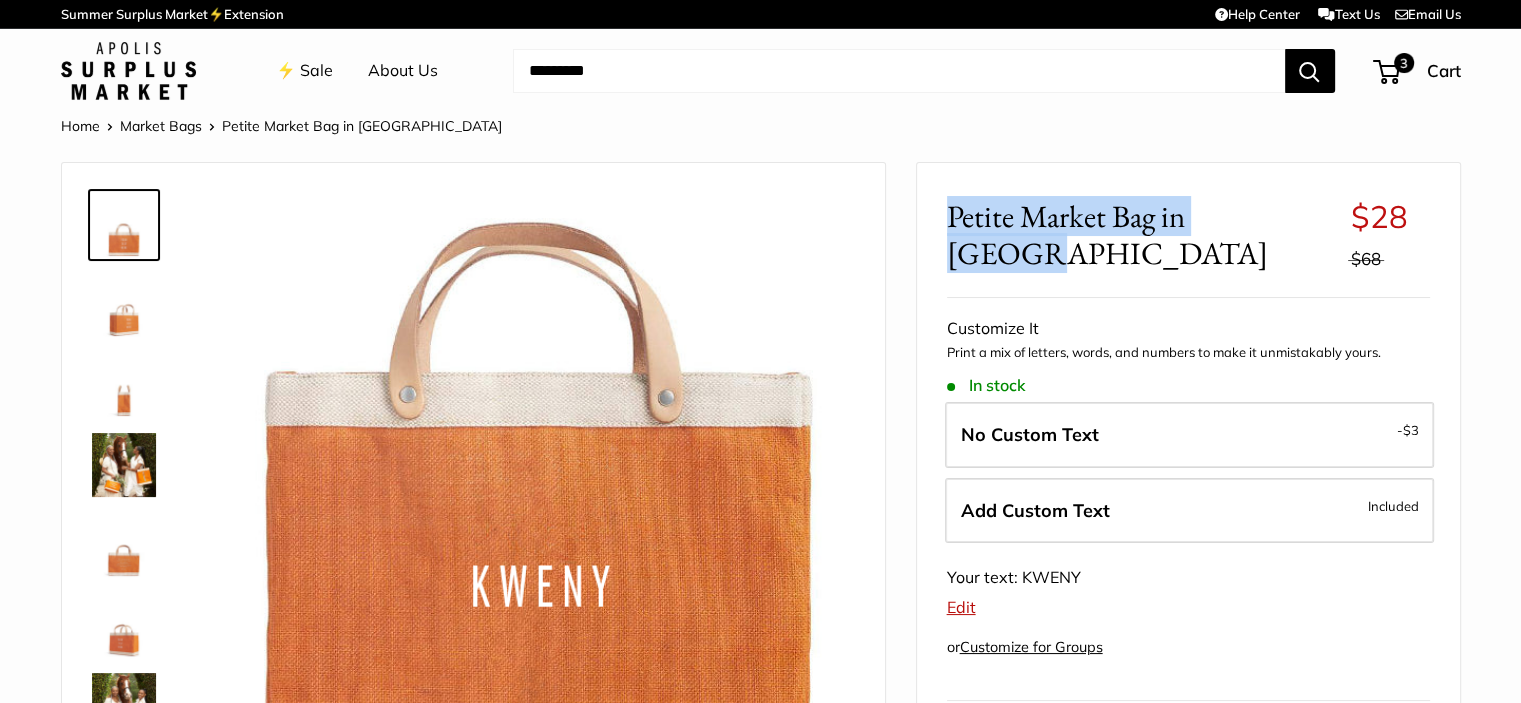 drag, startPoint x: 952, startPoint y: 226, endPoint x: 1268, endPoint y: 224, distance: 316.00632 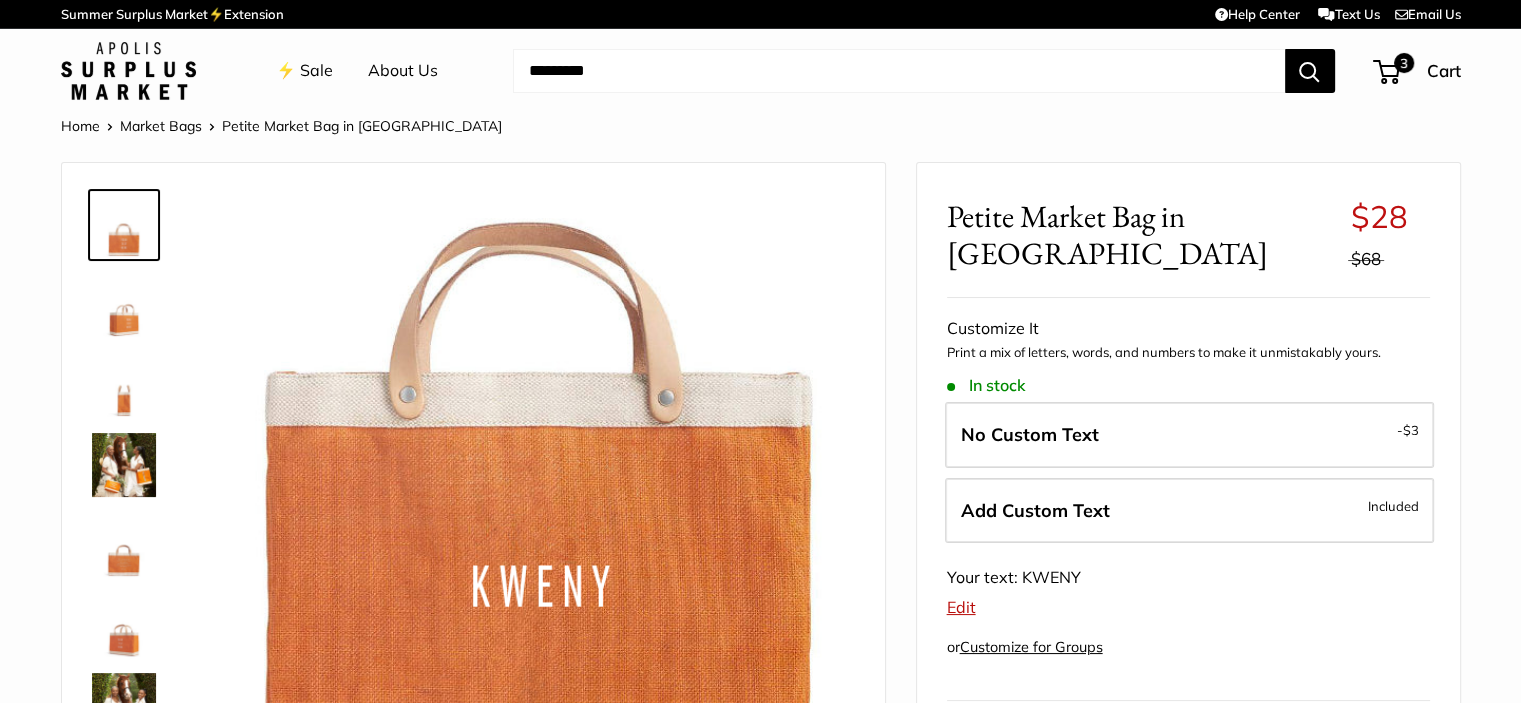 click at bounding box center (899, 71) 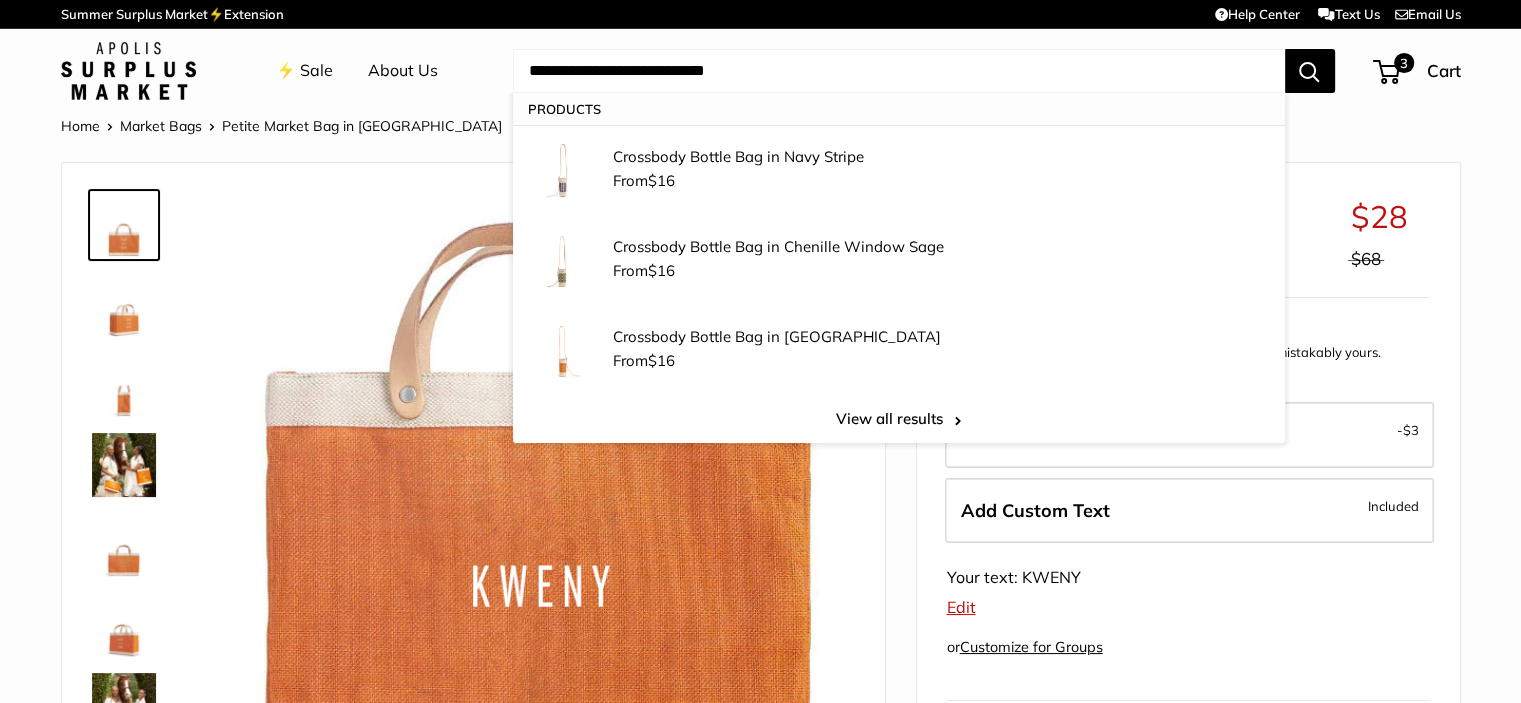 type on "**********" 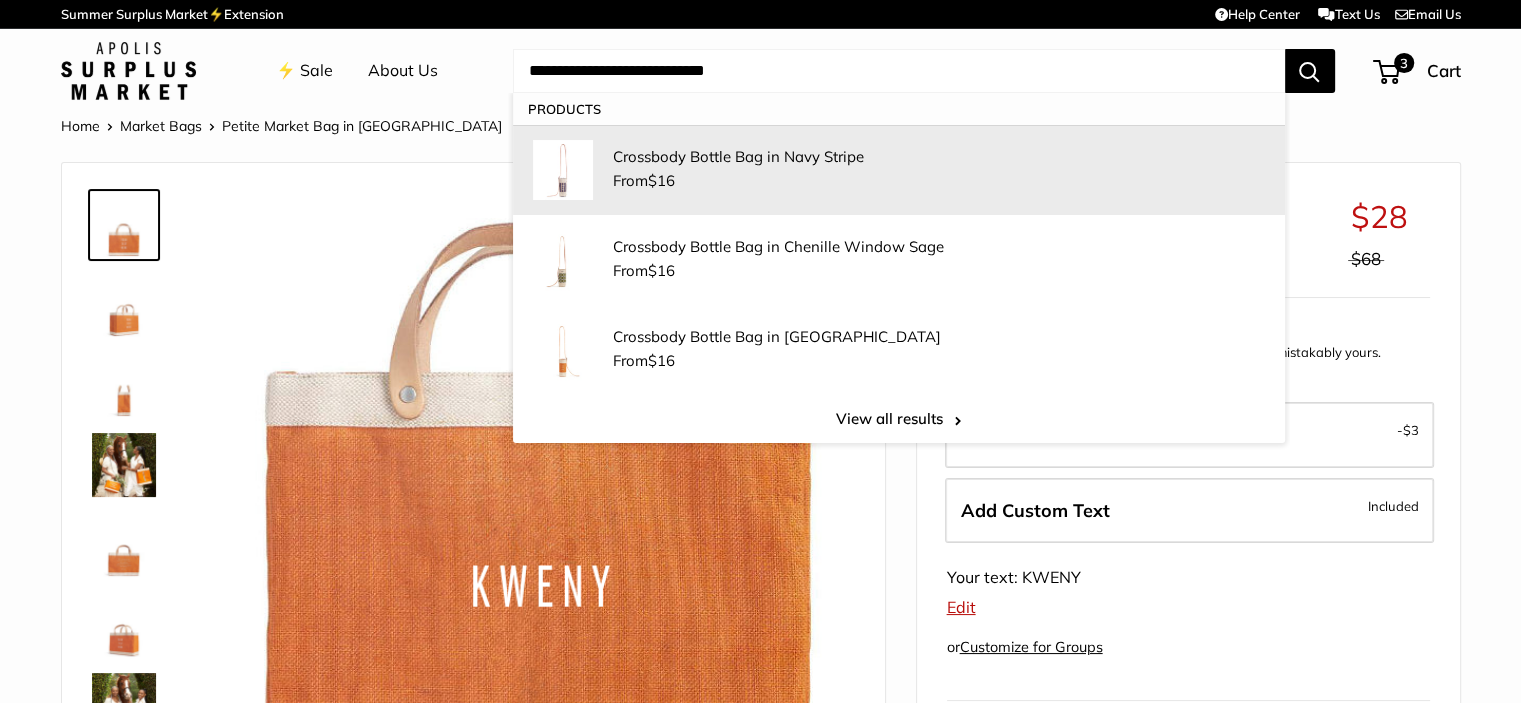 click on "Crossbody Bottle Bag in Navy Stripe" at bounding box center [939, 156] 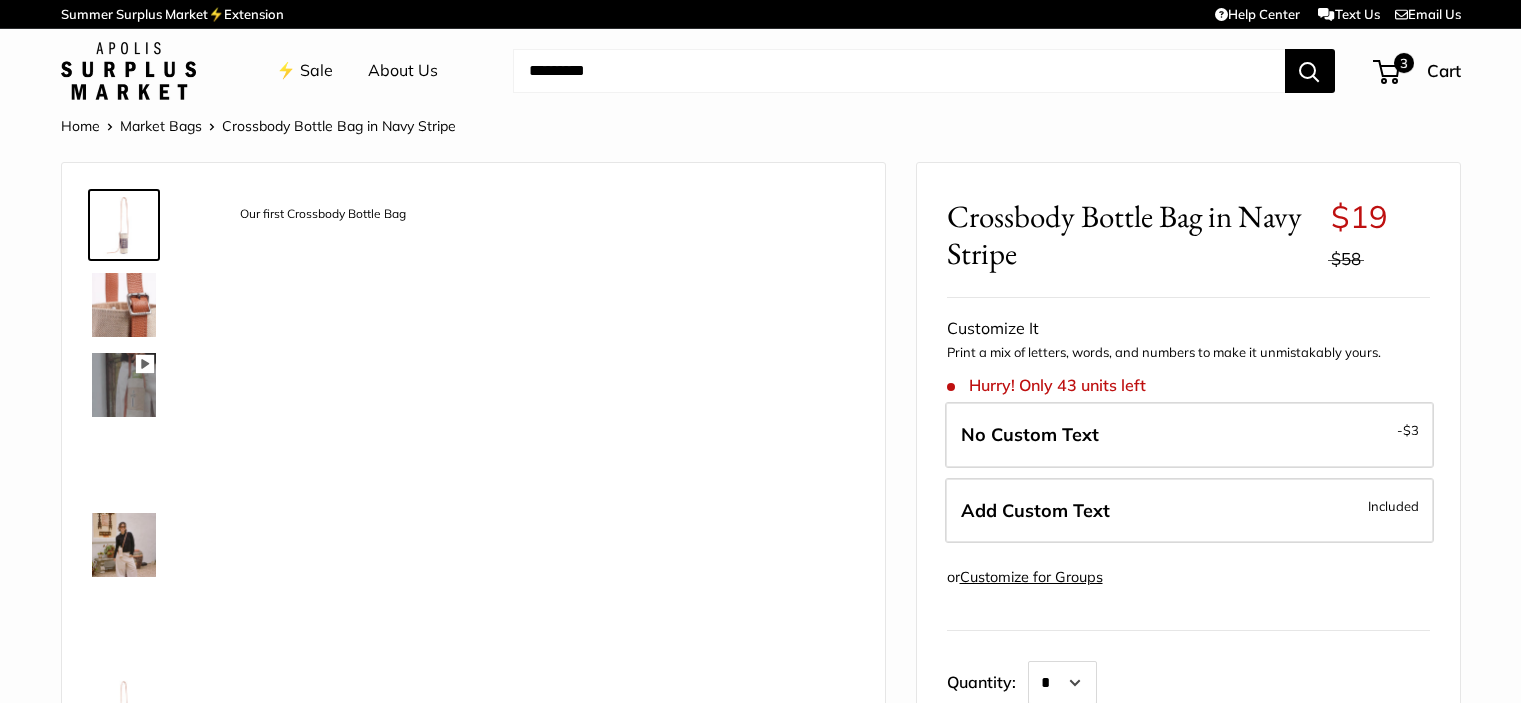 scroll, scrollTop: 0, scrollLeft: 0, axis: both 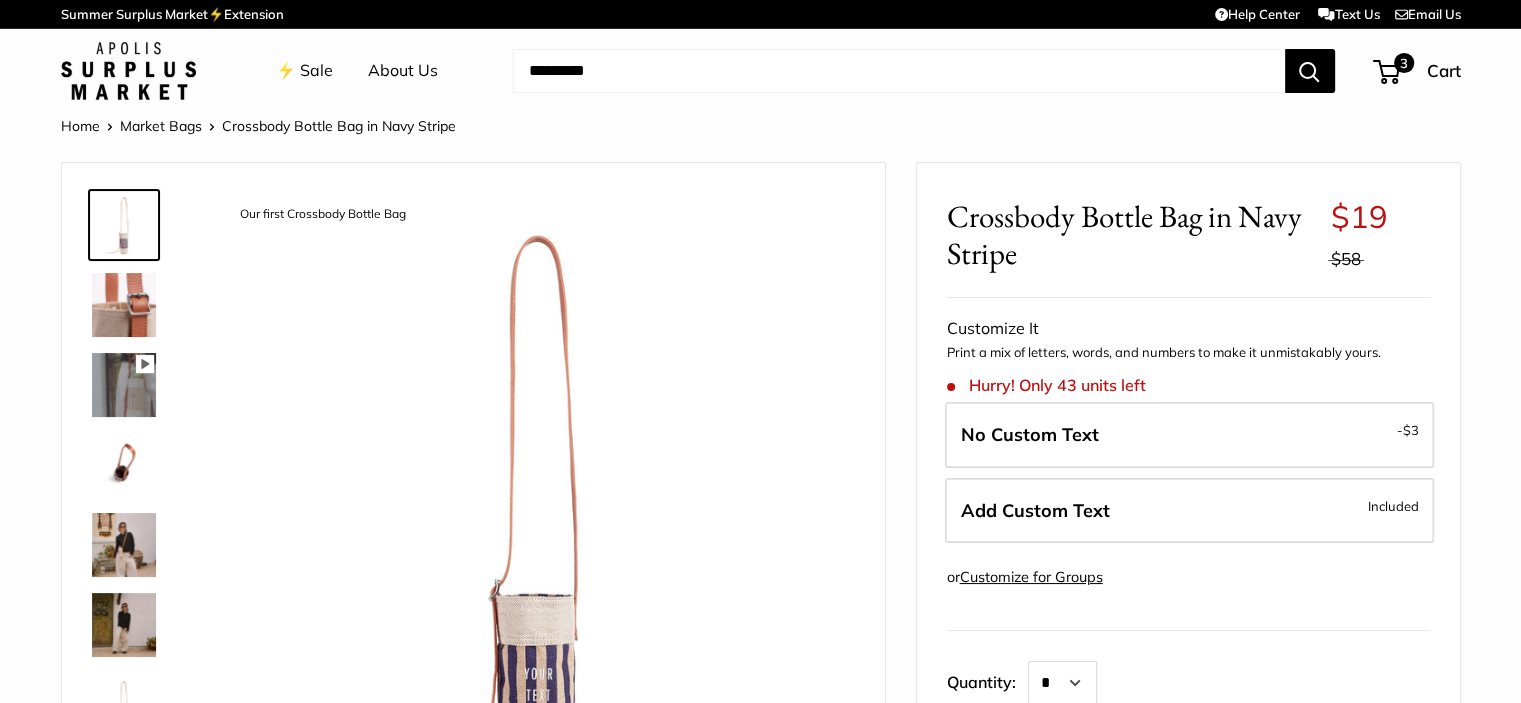 click on "Add Custom Text" at bounding box center [1035, 510] 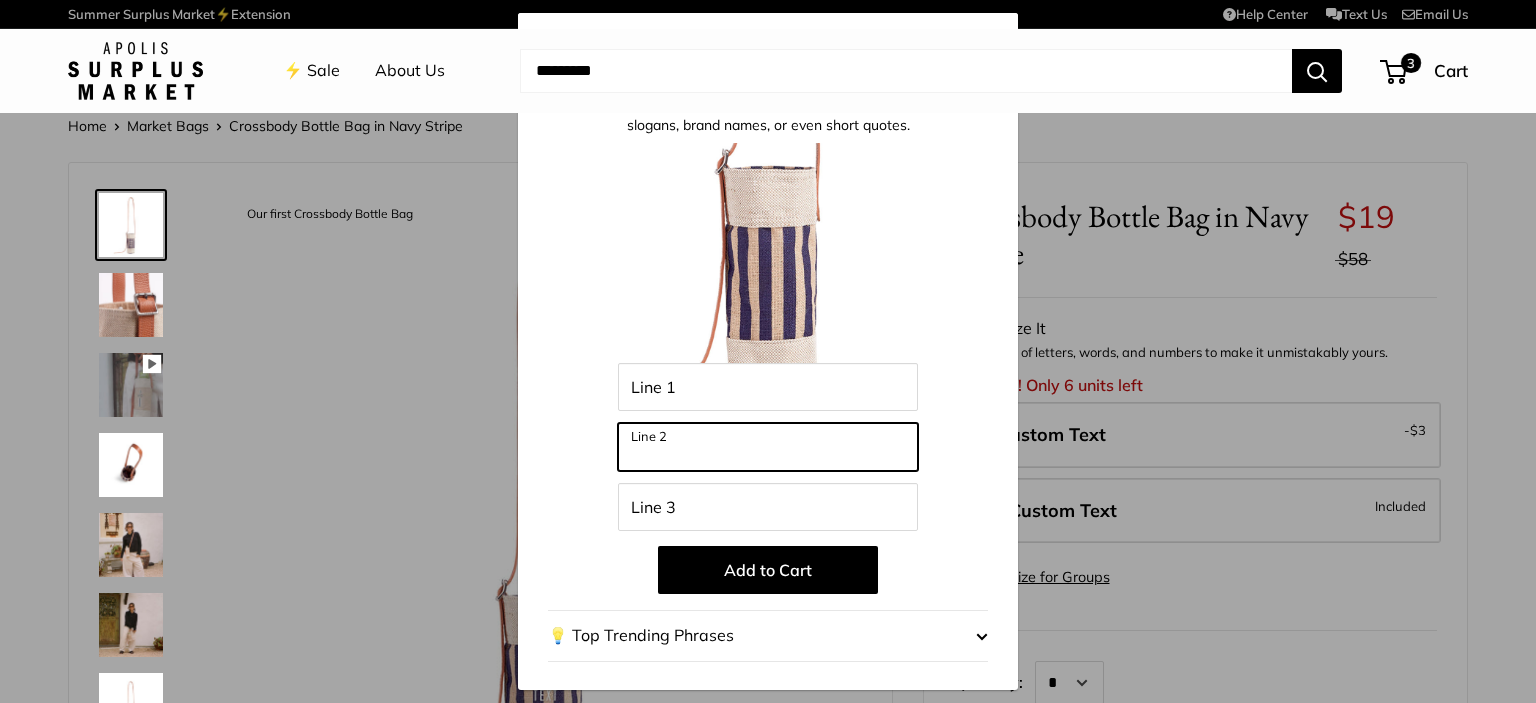 click on "Line 2" at bounding box center [768, 447] 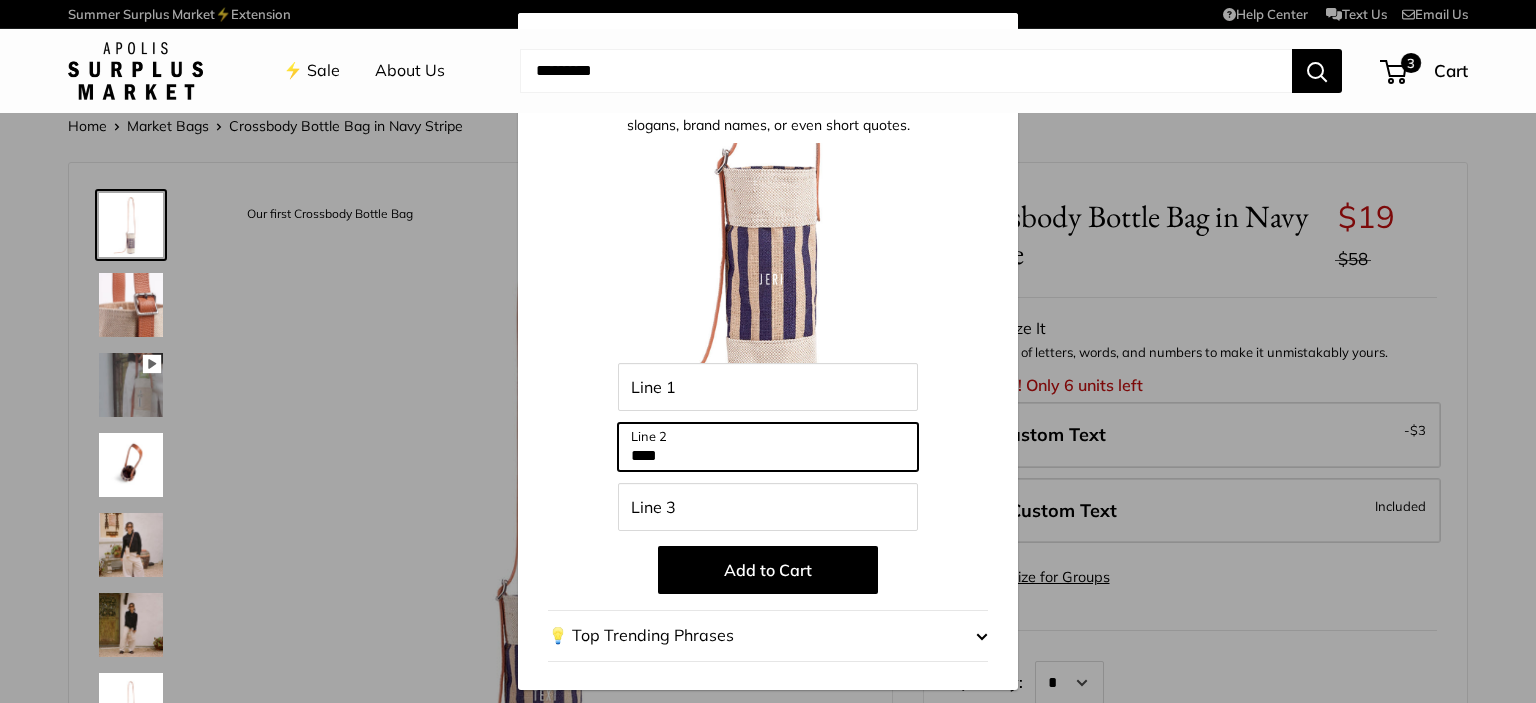 type on "****" 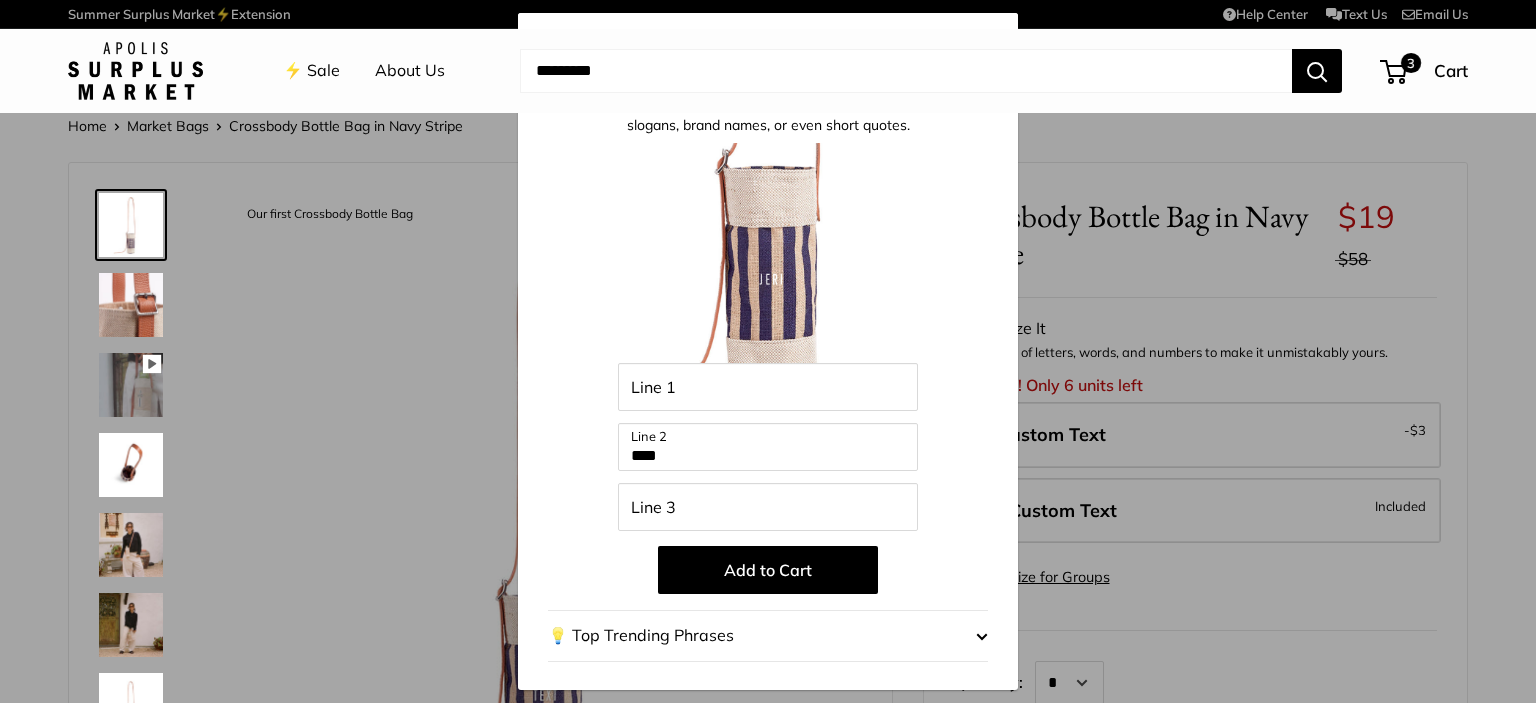 click on "Add to Cart" at bounding box center [768, 570] 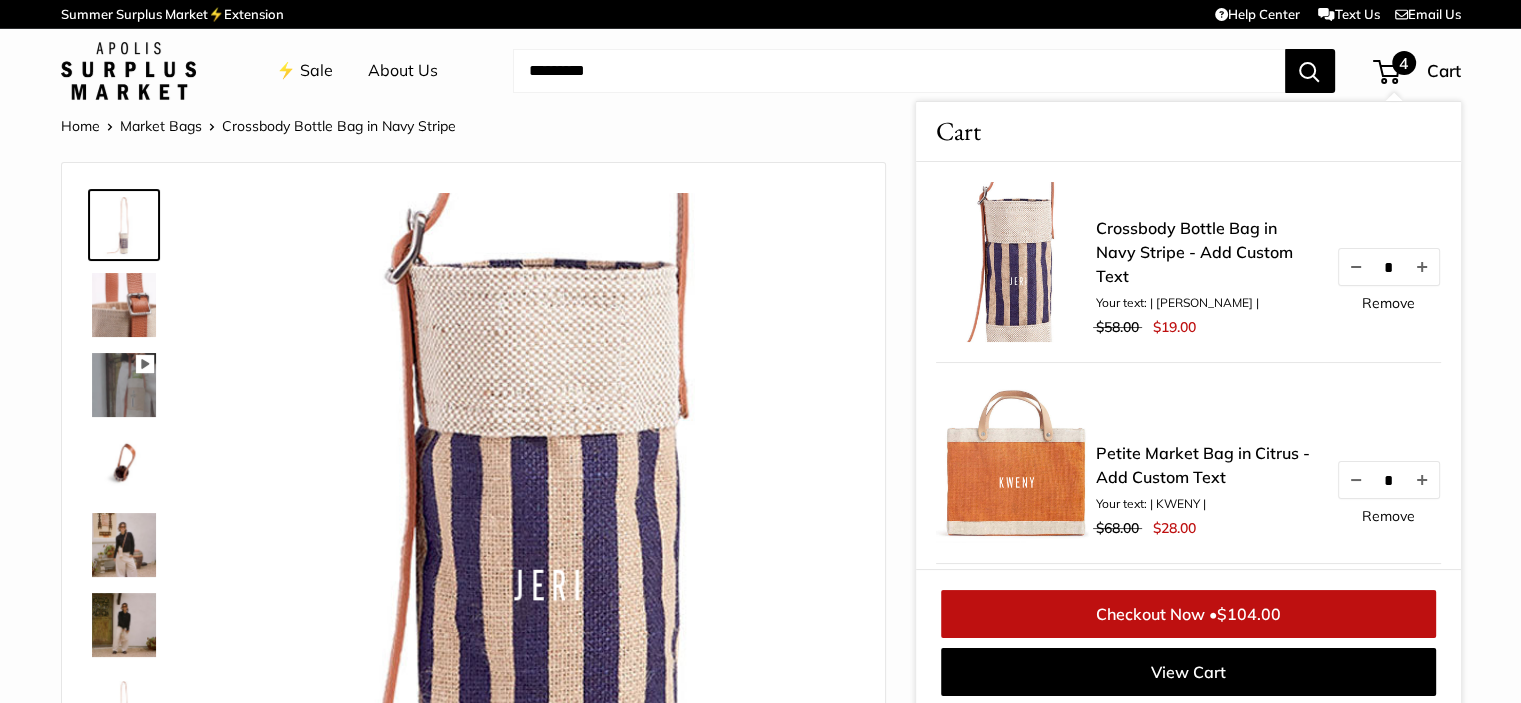 scroll, scrollTop: 8, scrollLeft: 0, axis: vertical 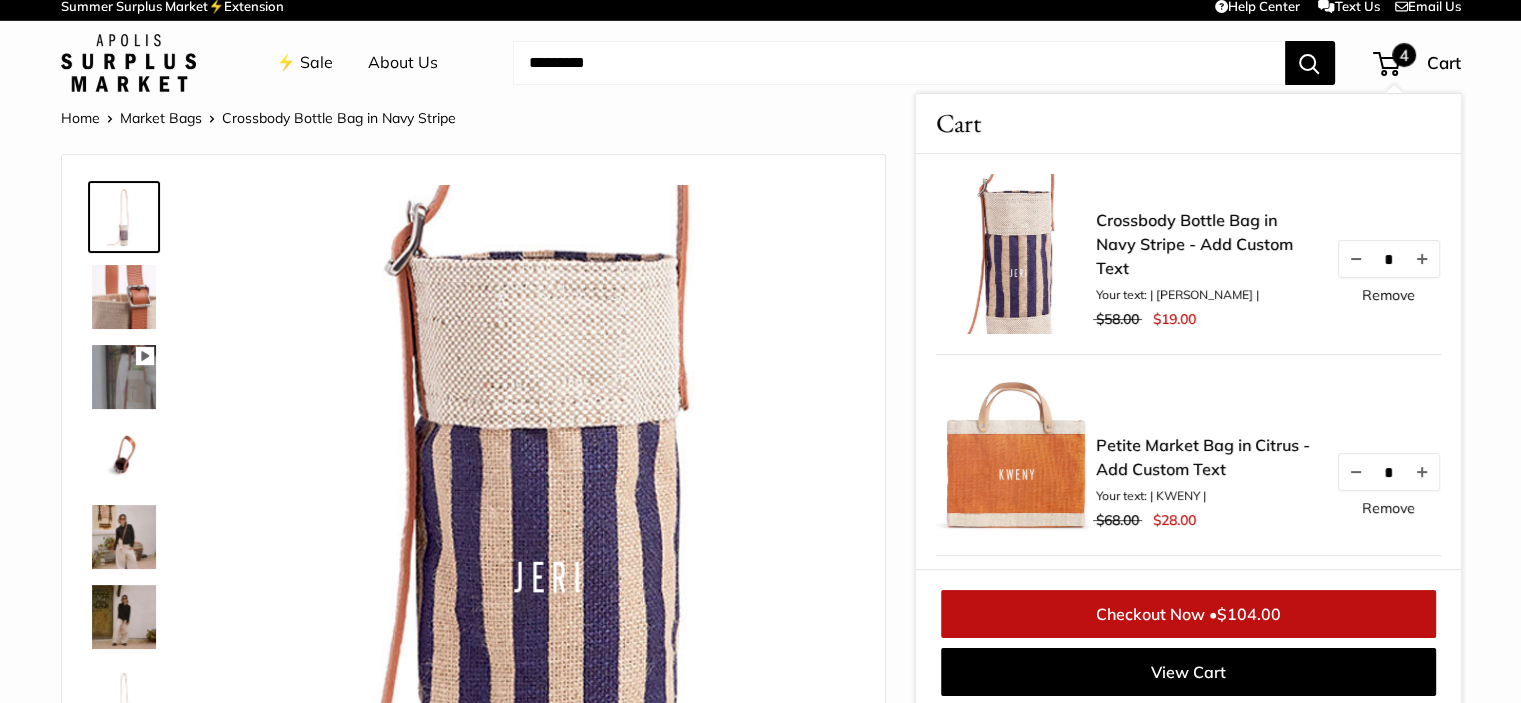 click on "Remove" at bounding box center [1388, 508] 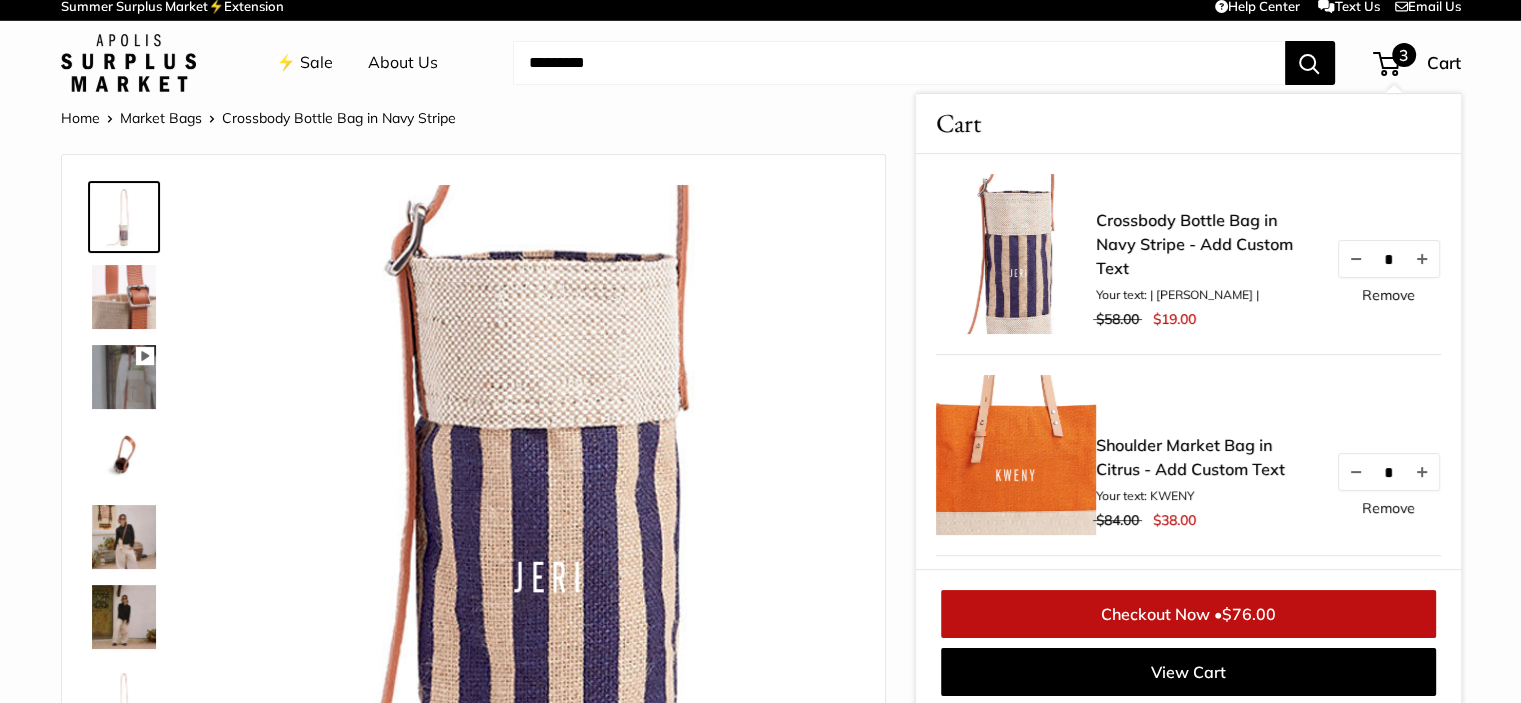 drag, startPoint x: 1366, startPoint y: 300, endPoint x: 1340, endPoint y: 359, distance: 64.4748 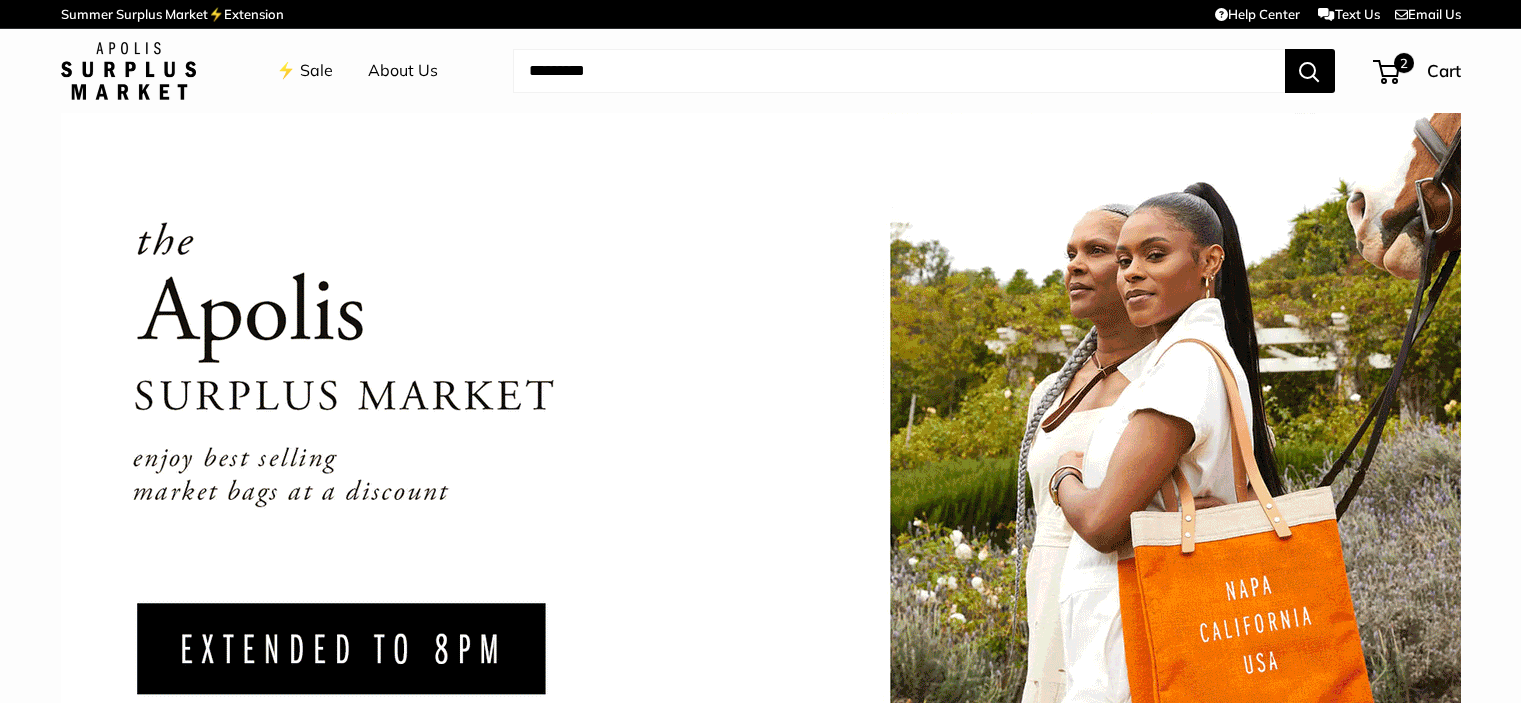scroll, scrollTop: 0, scrollLeft: 0, axis: both 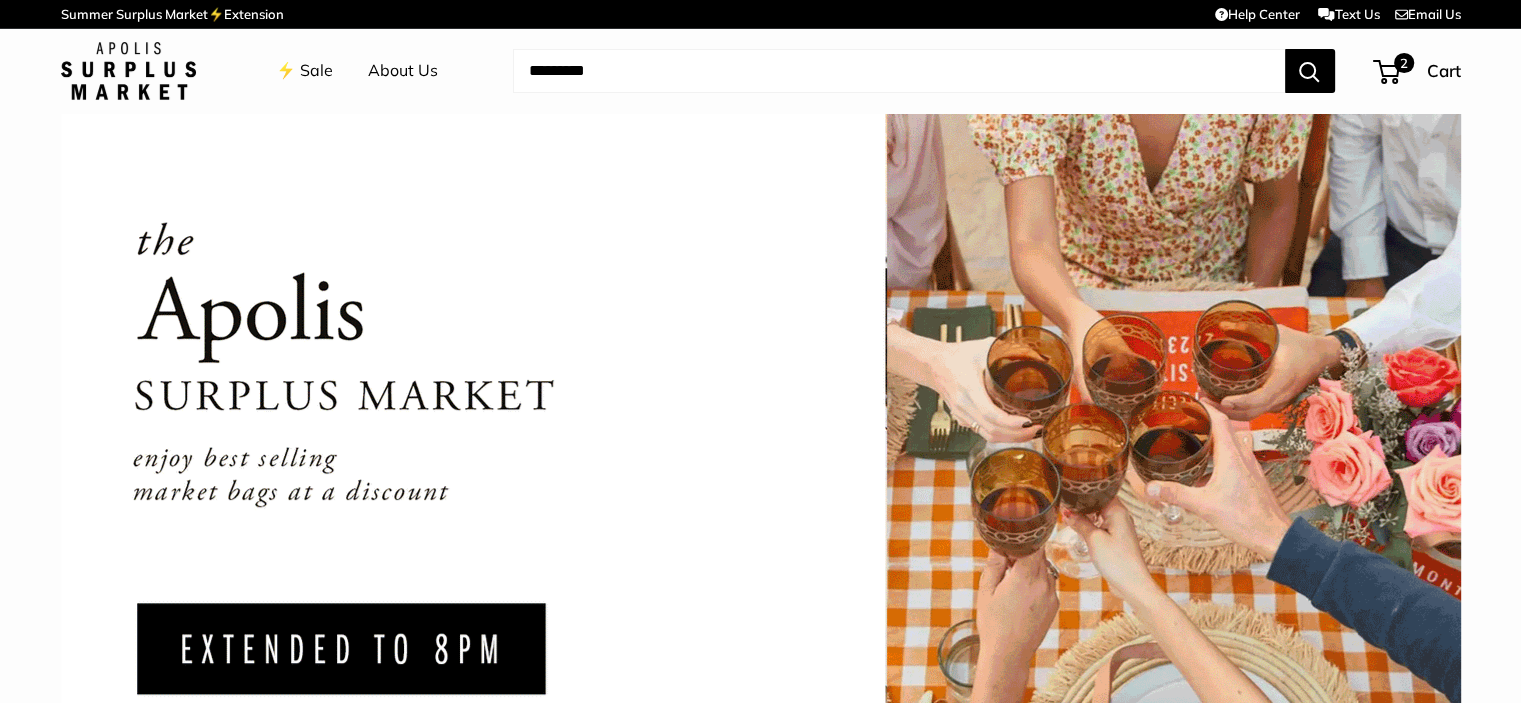 click at bounding box center (899, 71) 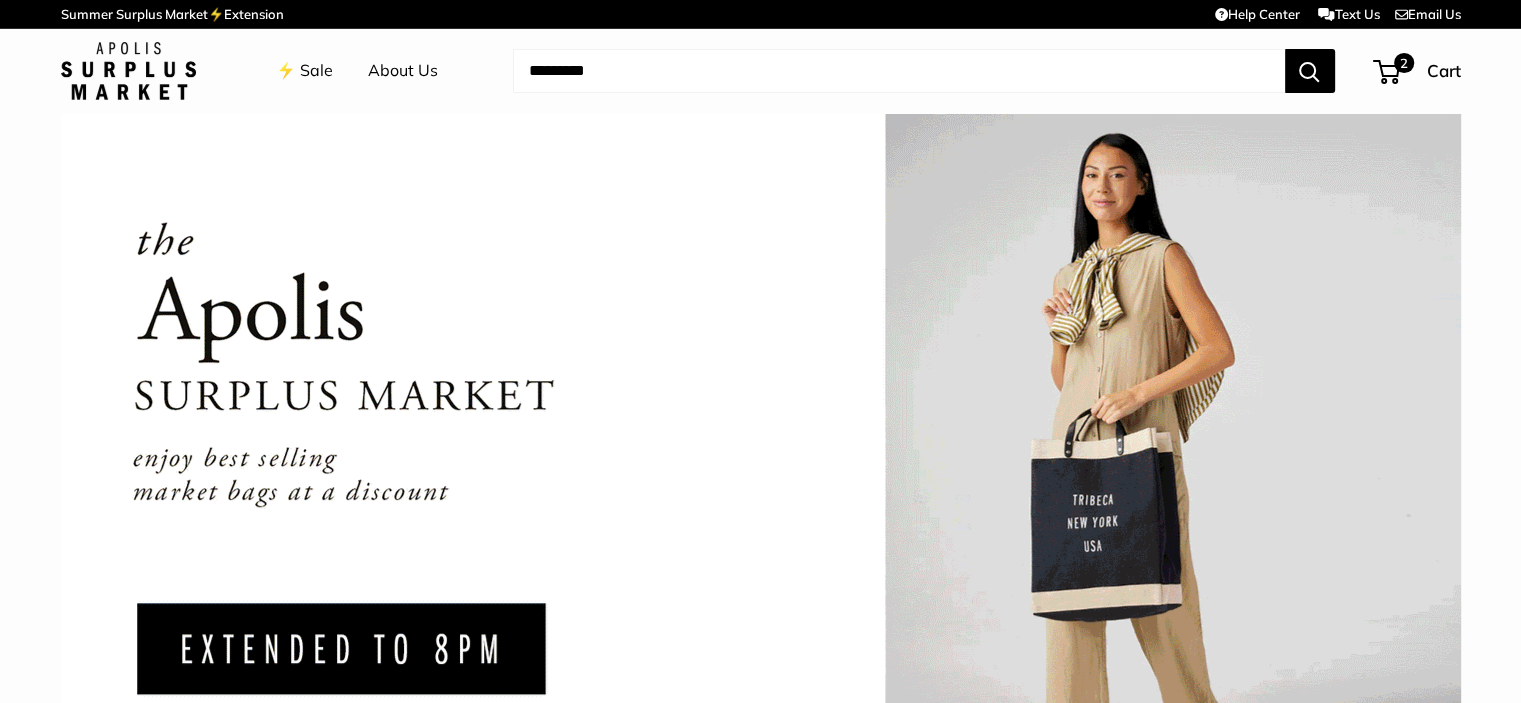 paste on "**********" 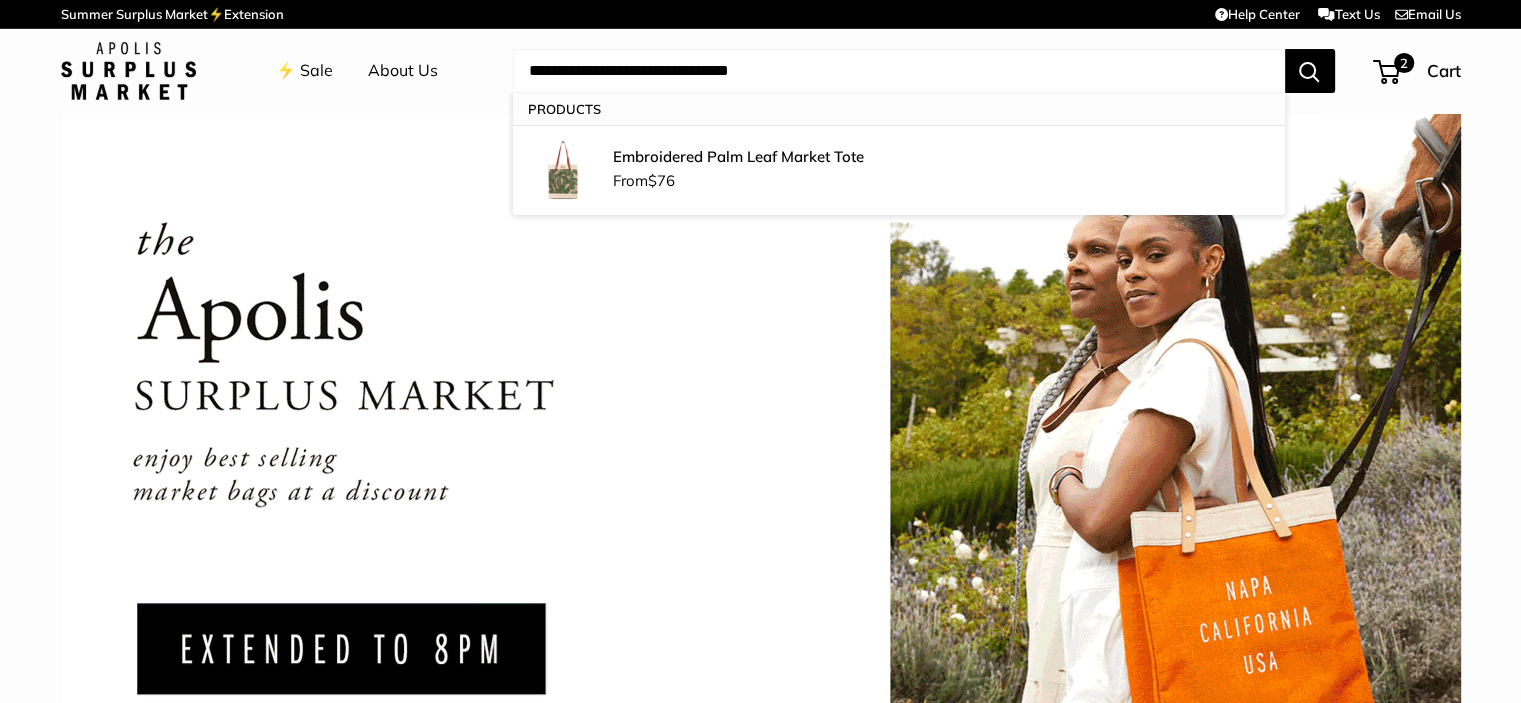 type on "**********" 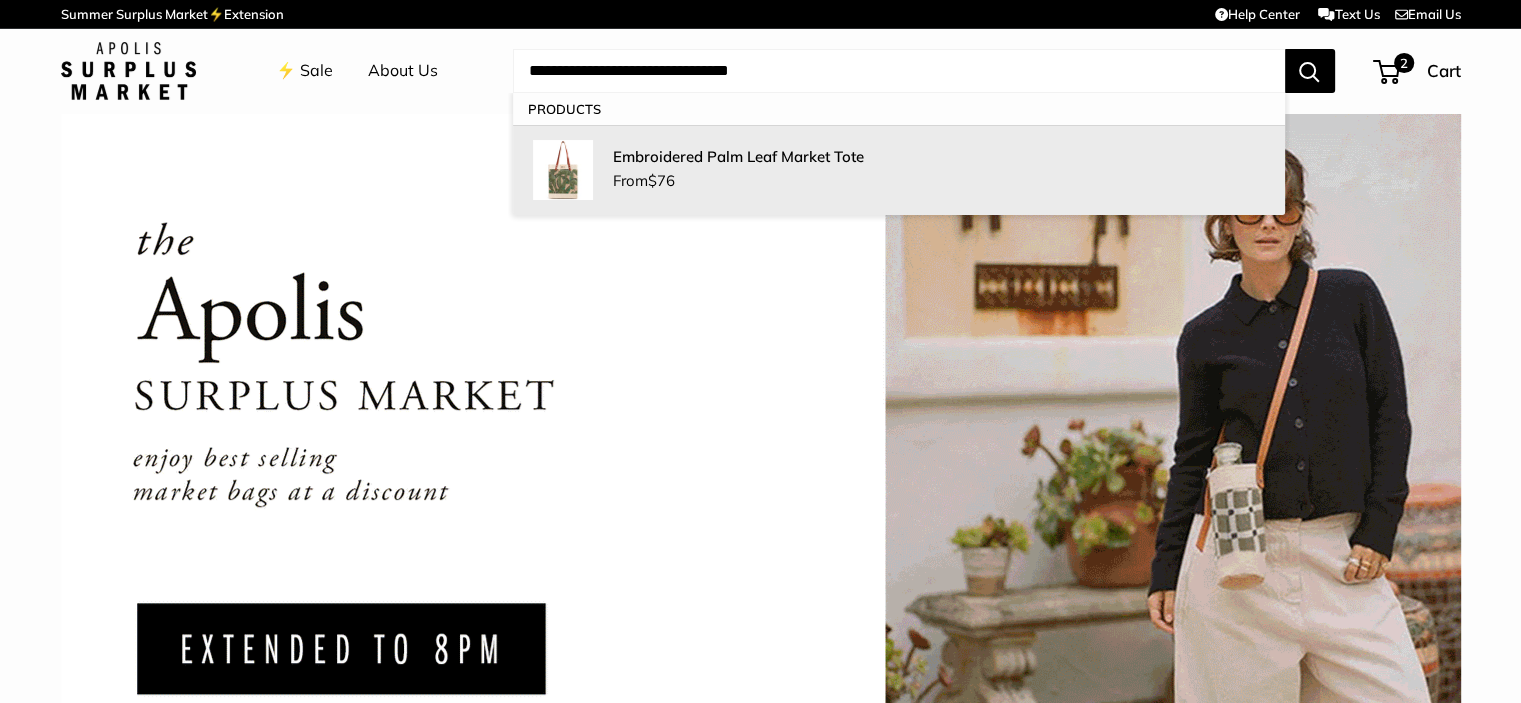 click on "Embroidered Palm Leaf Market Tote" at bounding box center [738, 156] 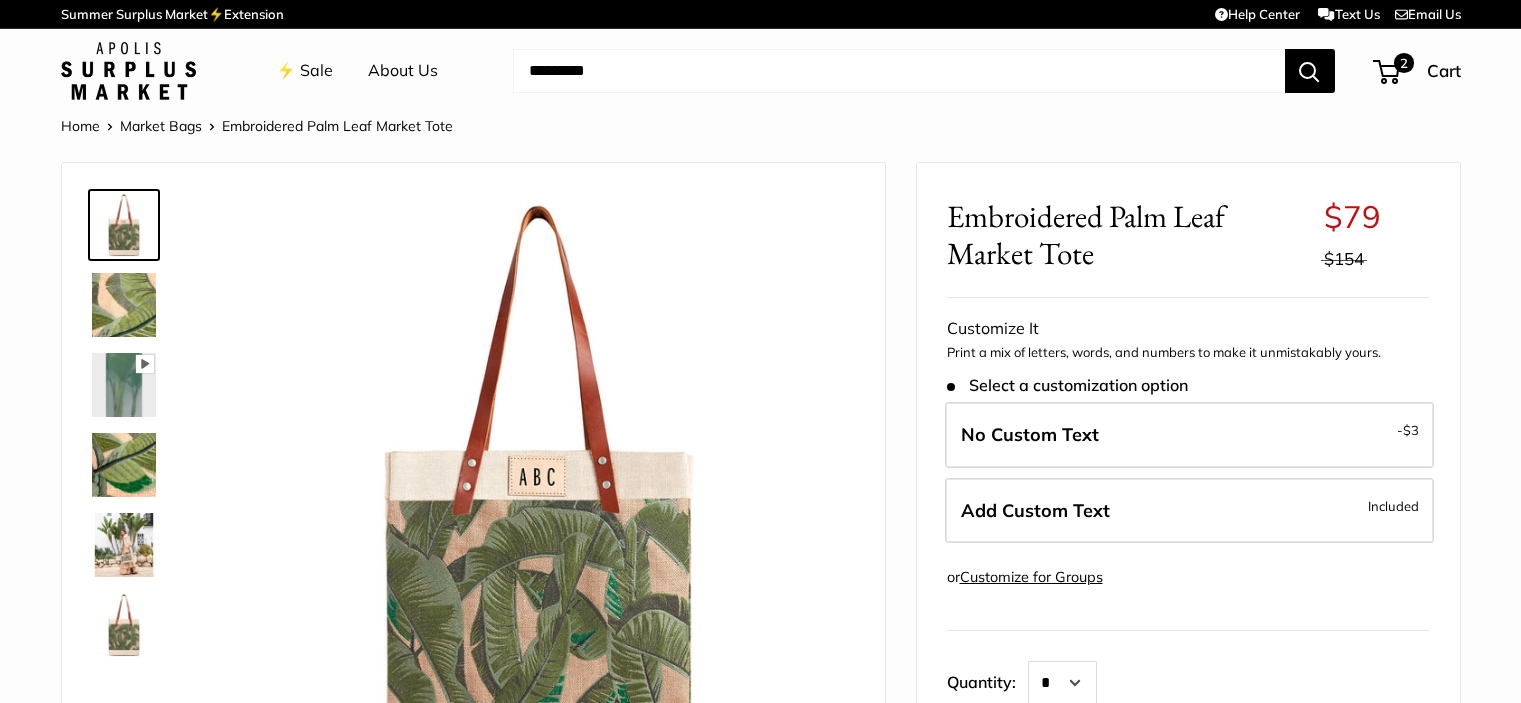scroll, scrollTop: 0, scrollLeft: 0, axis: both 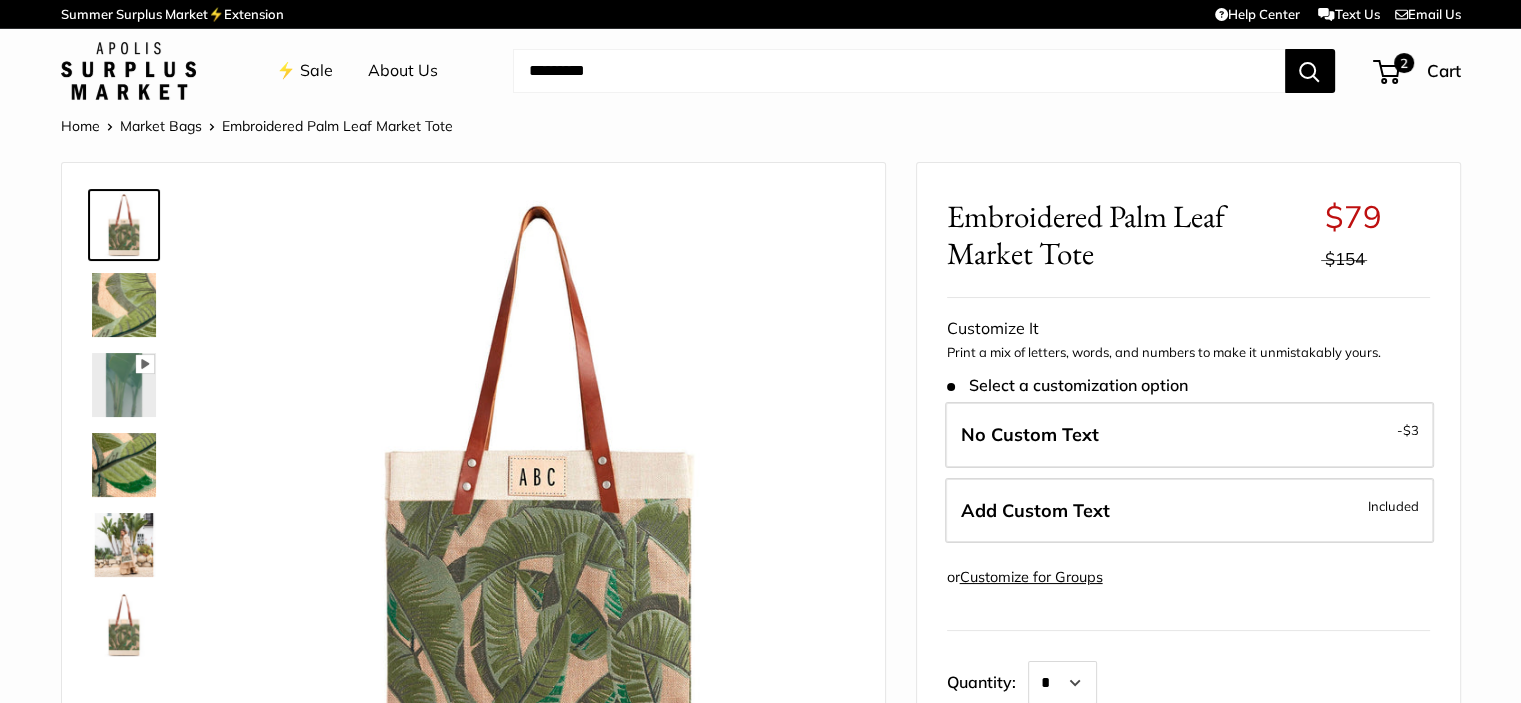 click on "Add Custom Text" at bounding box center [1035, 510] 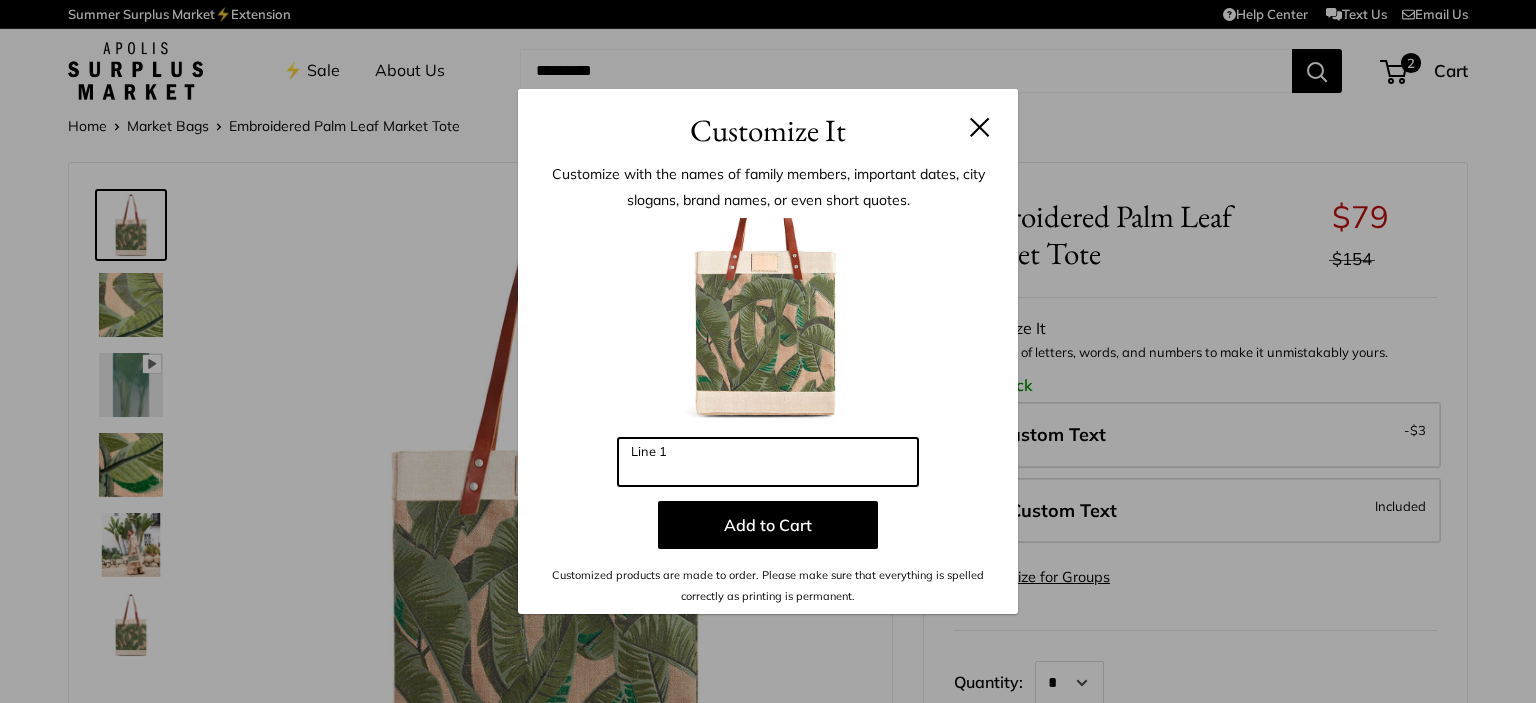 click on "Line 1" at bounding box center [768, 462] 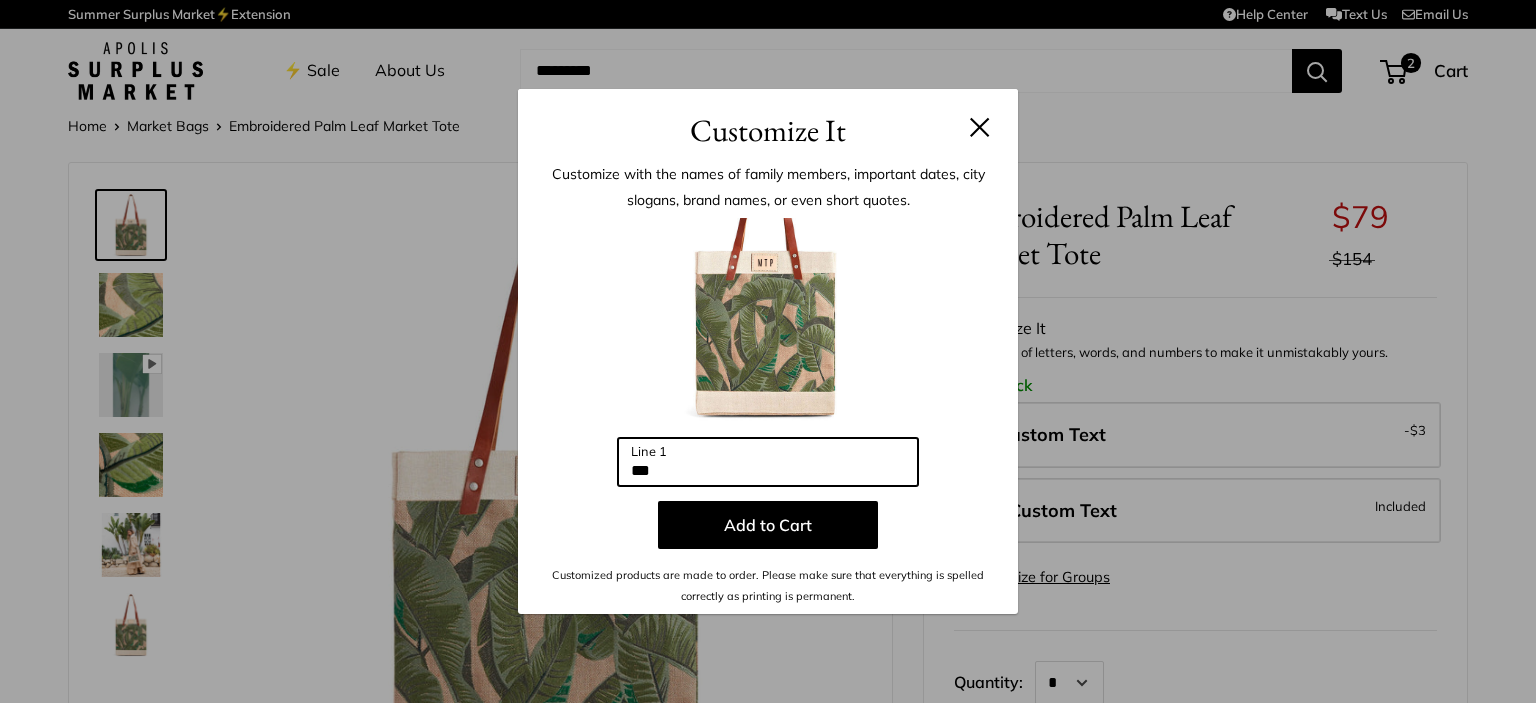 type on "***" 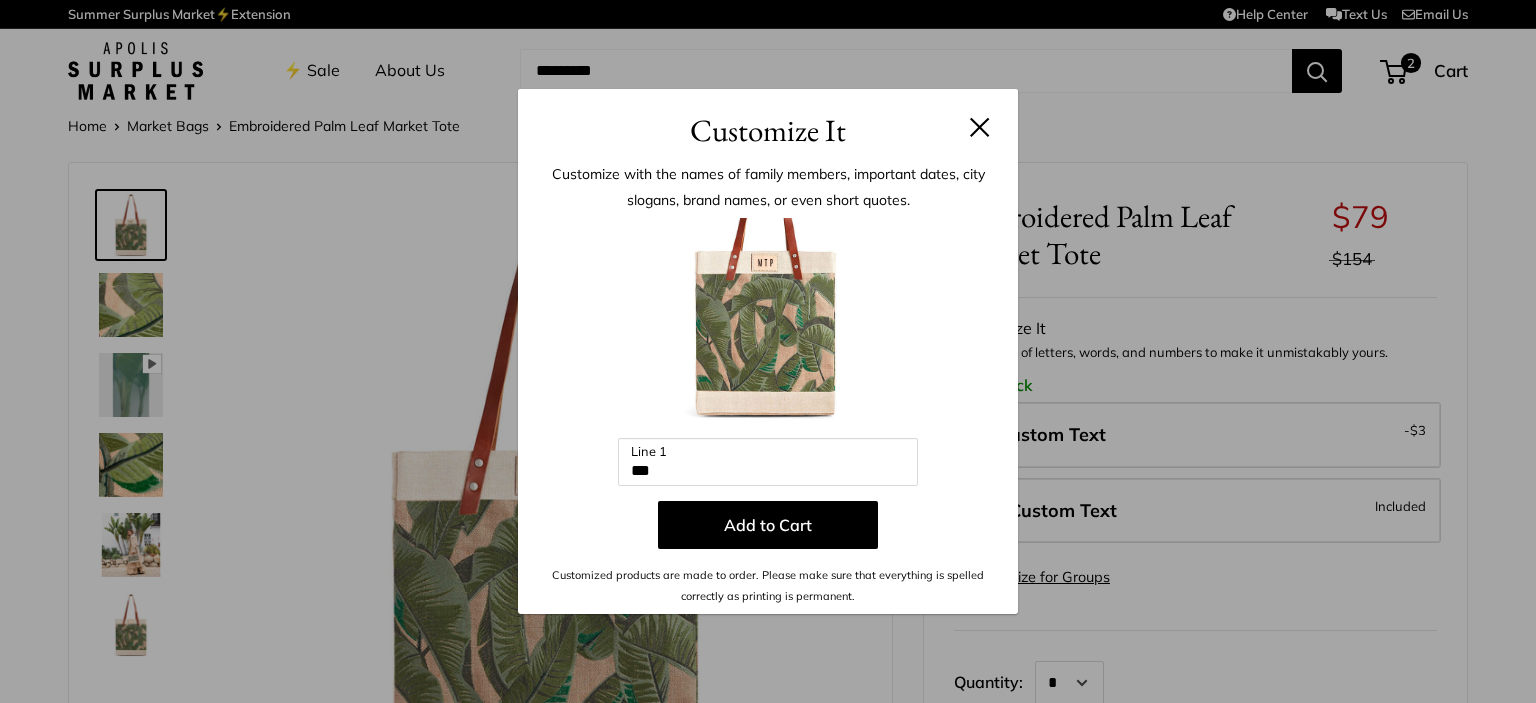 click on "Add to Cart" at bounding box center (768, 525) 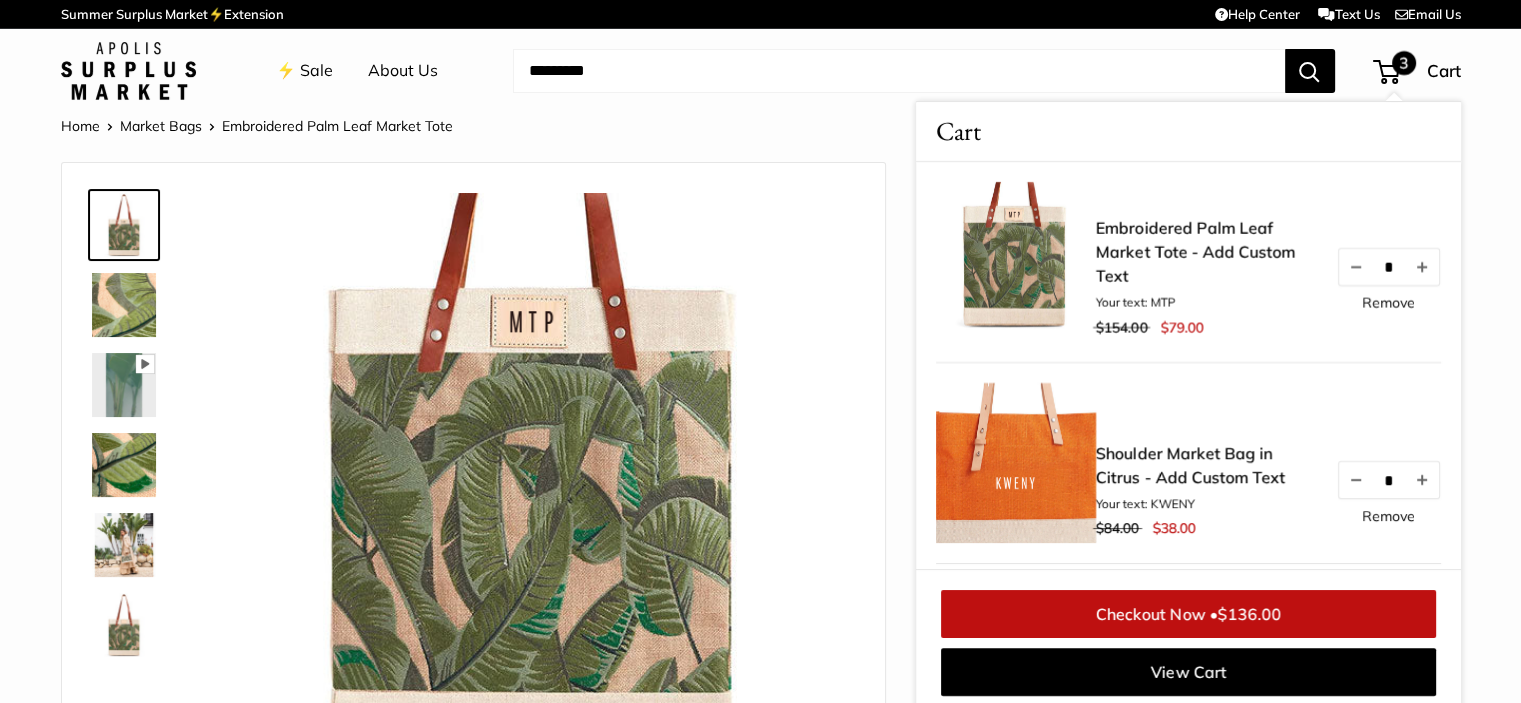 scroll, scrollTop: 8, scrollLeft: 0, axis: vertical 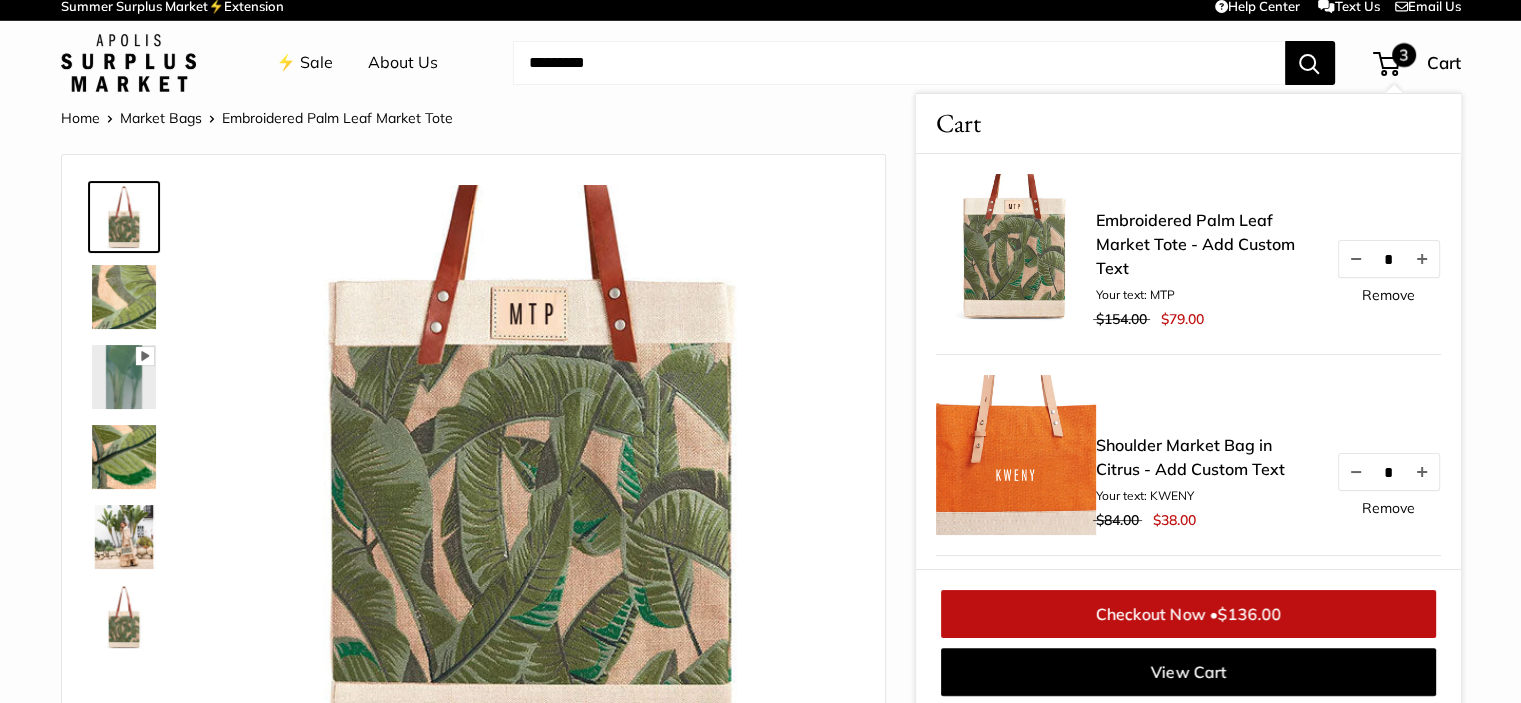 click on "Remove" at bounding box center [1388, 295] 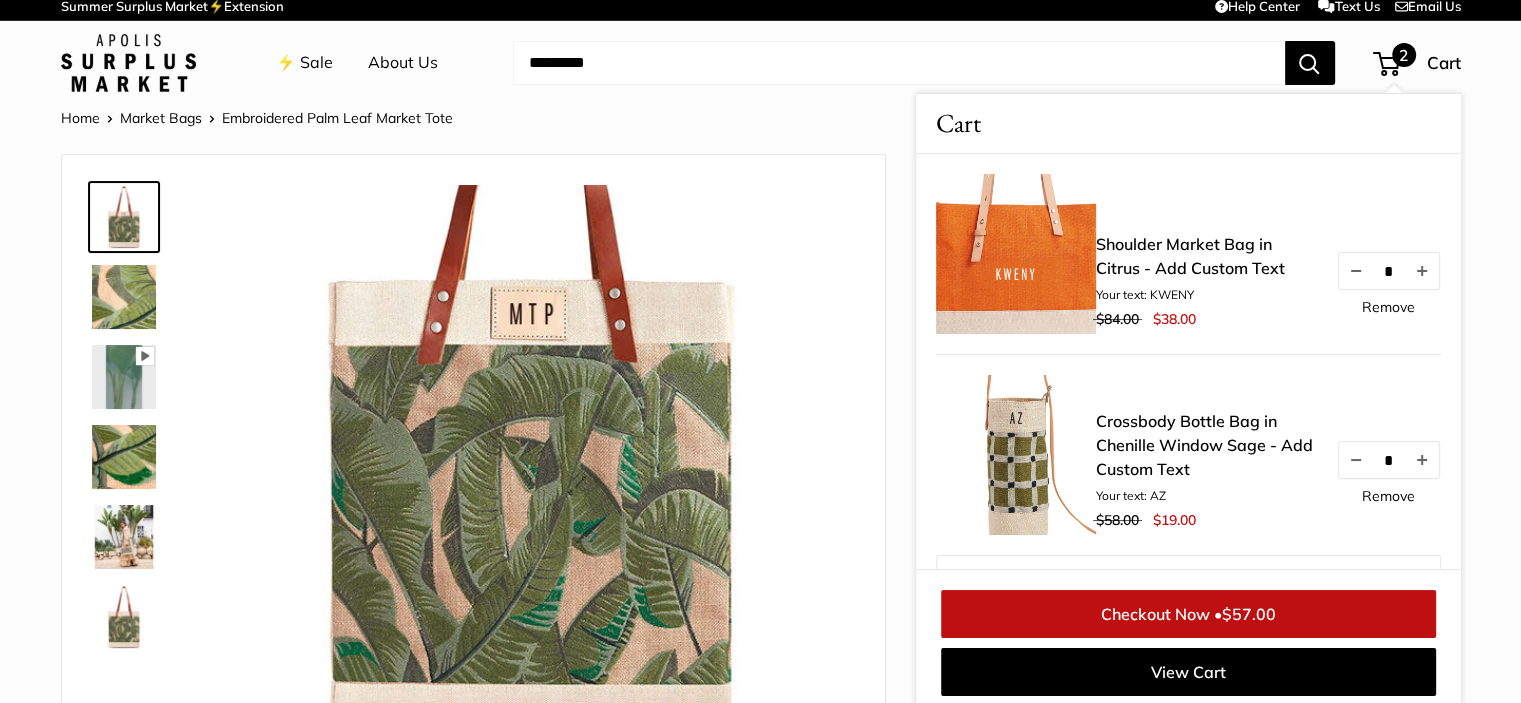 click on "Remove" at bounding box center [1388, 307] 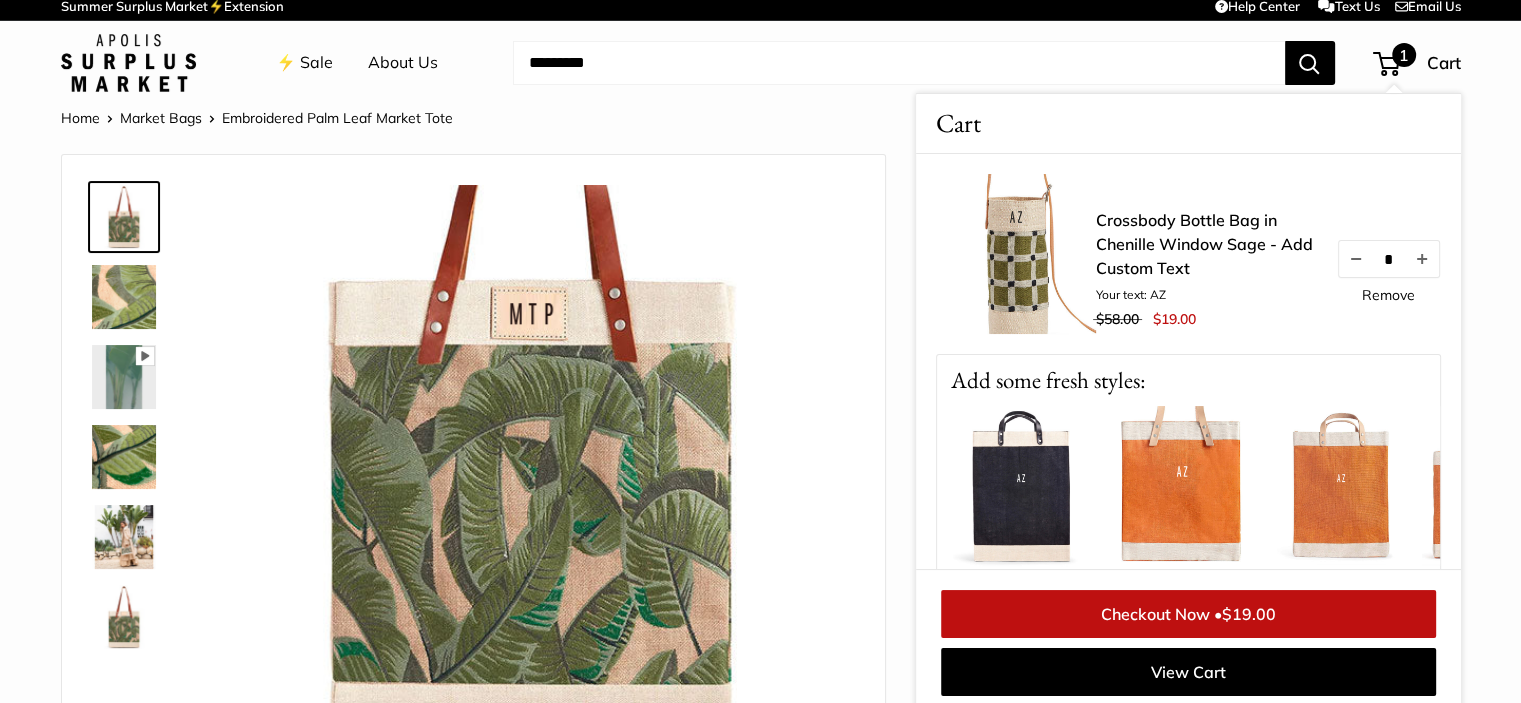 click on "Remove" at bounding box center (1388, 295) 